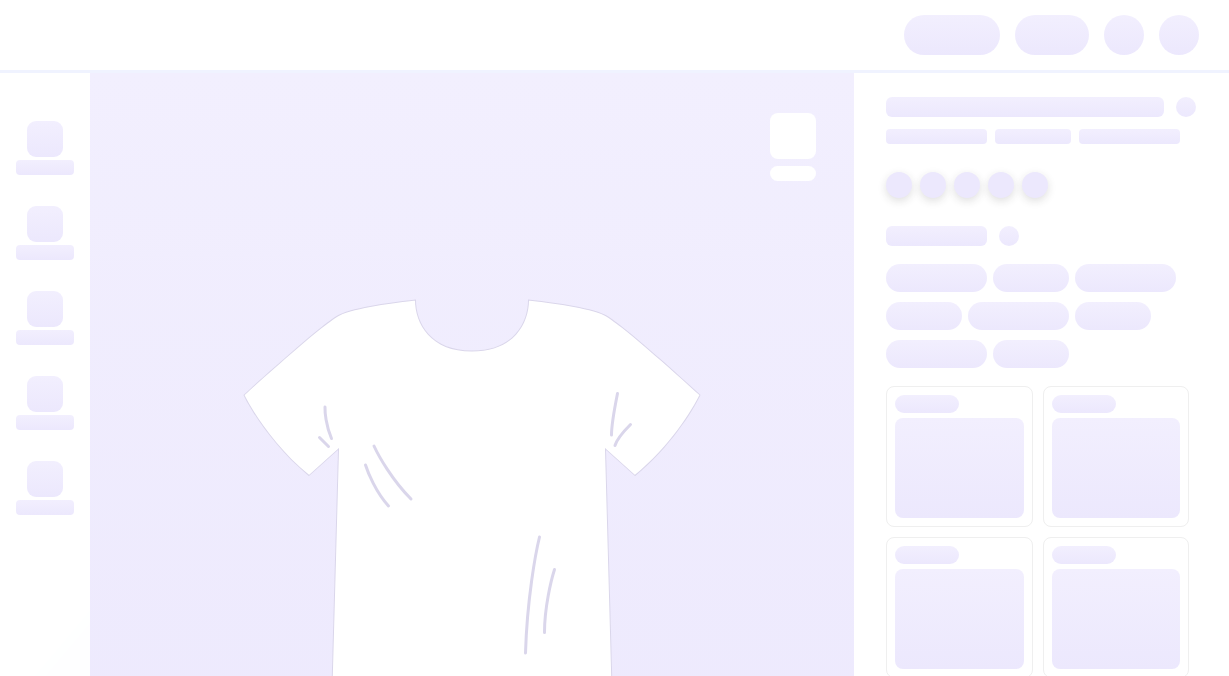 scroll, scrollTop: 0, scrollLeft: 0, axis: both 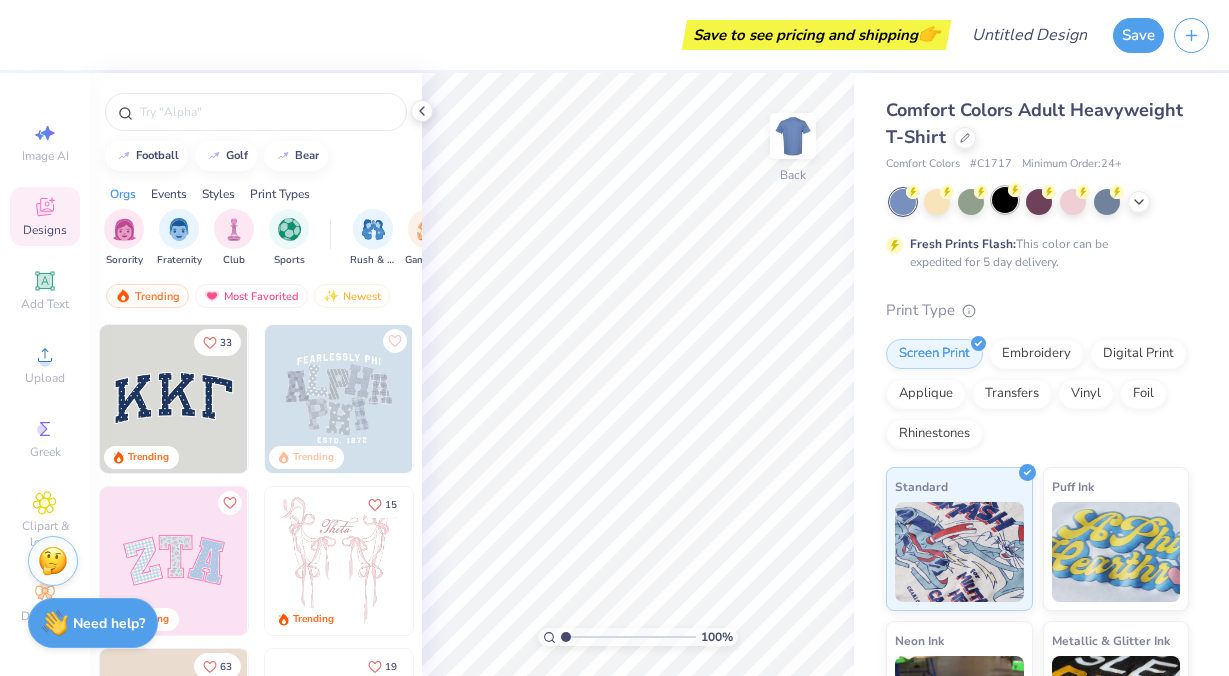 click 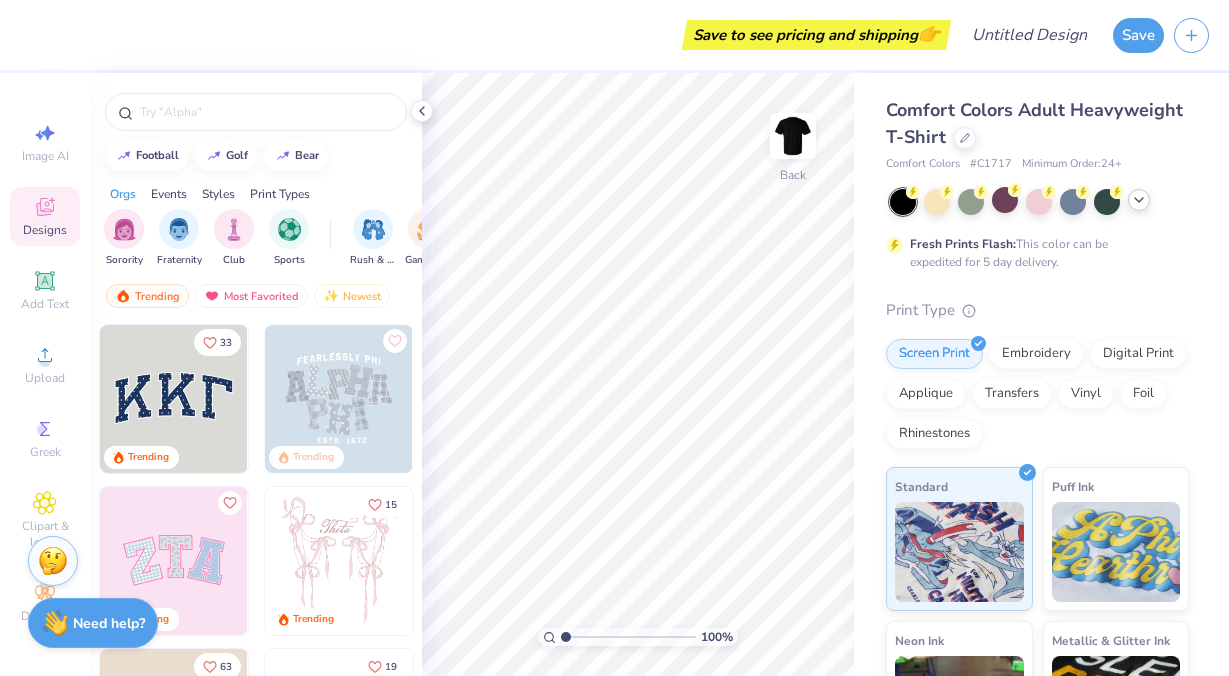 click 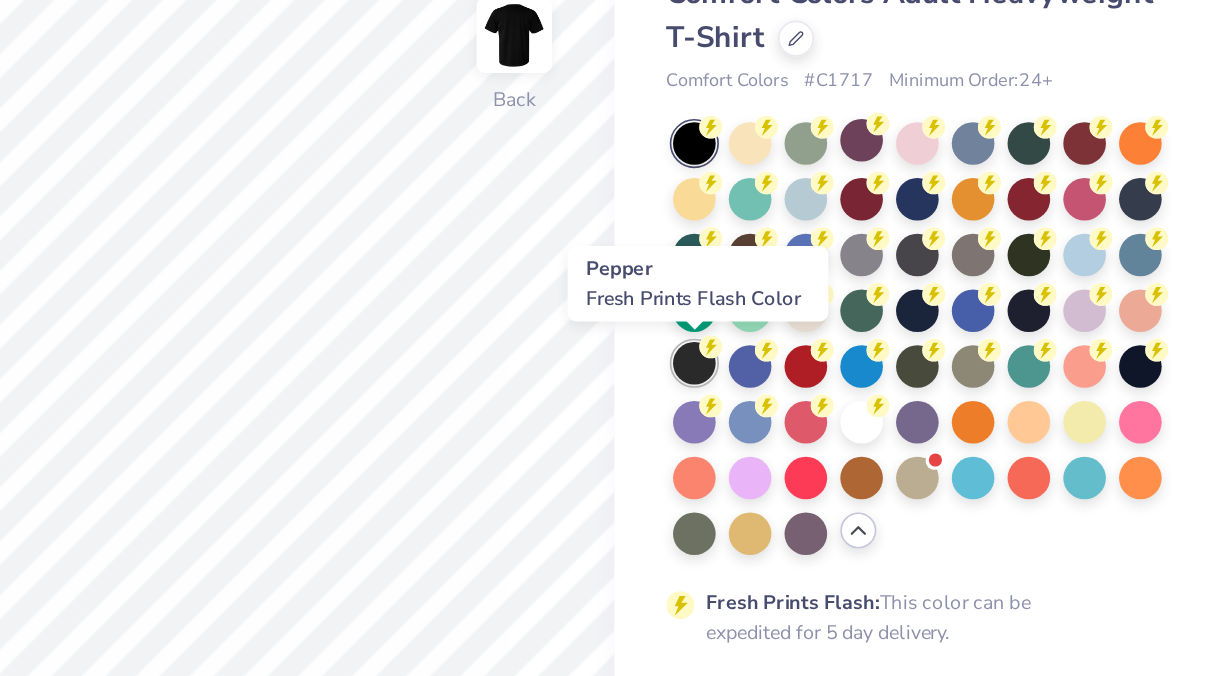 scroll, scrollTop: 0, scrollLeft: 0, axis: both 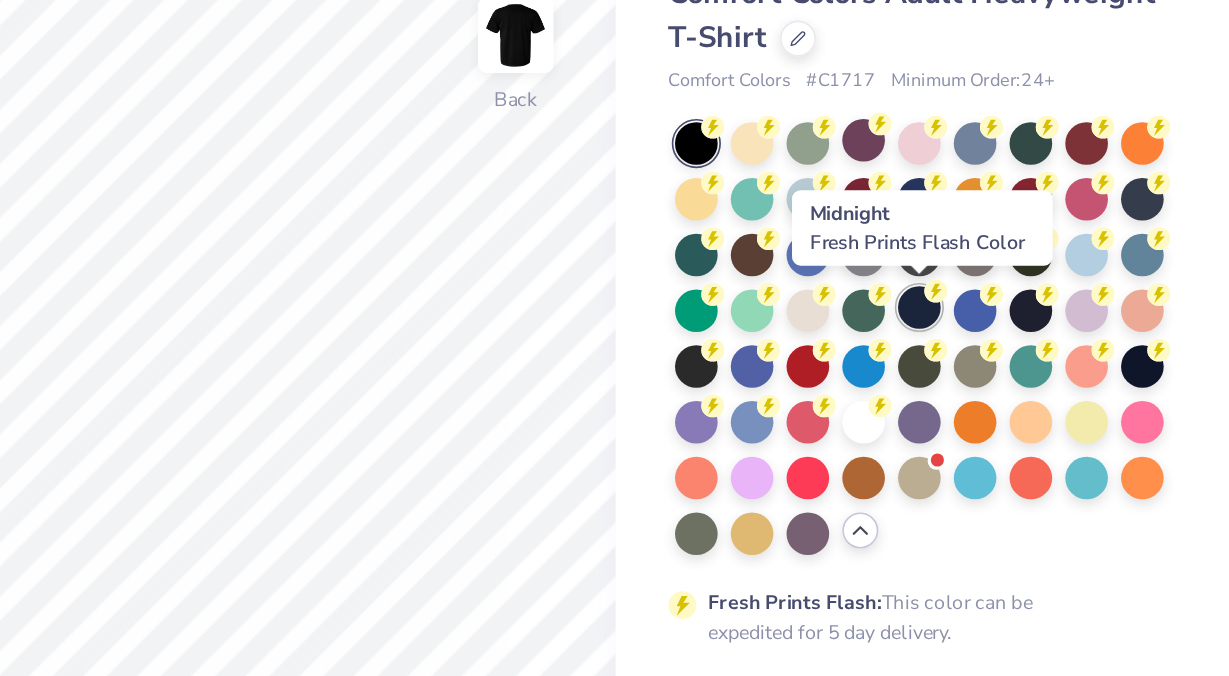 click at bounding box center [1039, 302] 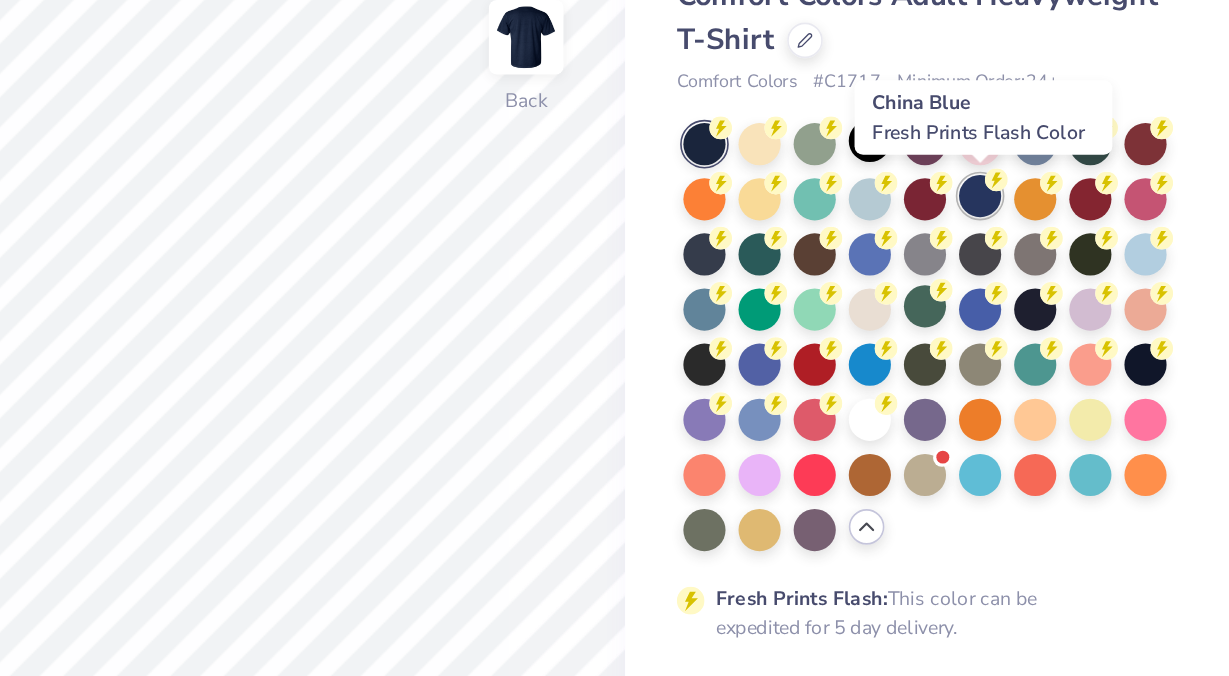 click at bounding box center [1073, 234] 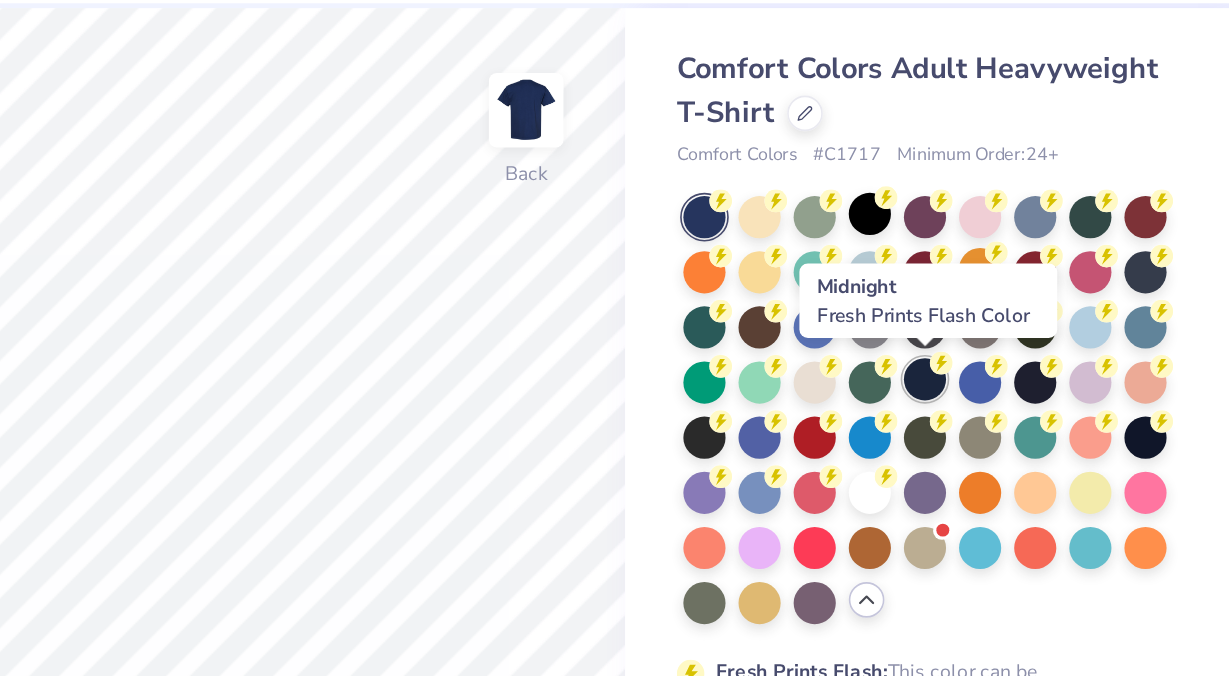 click at bounding box center (1039, 302) 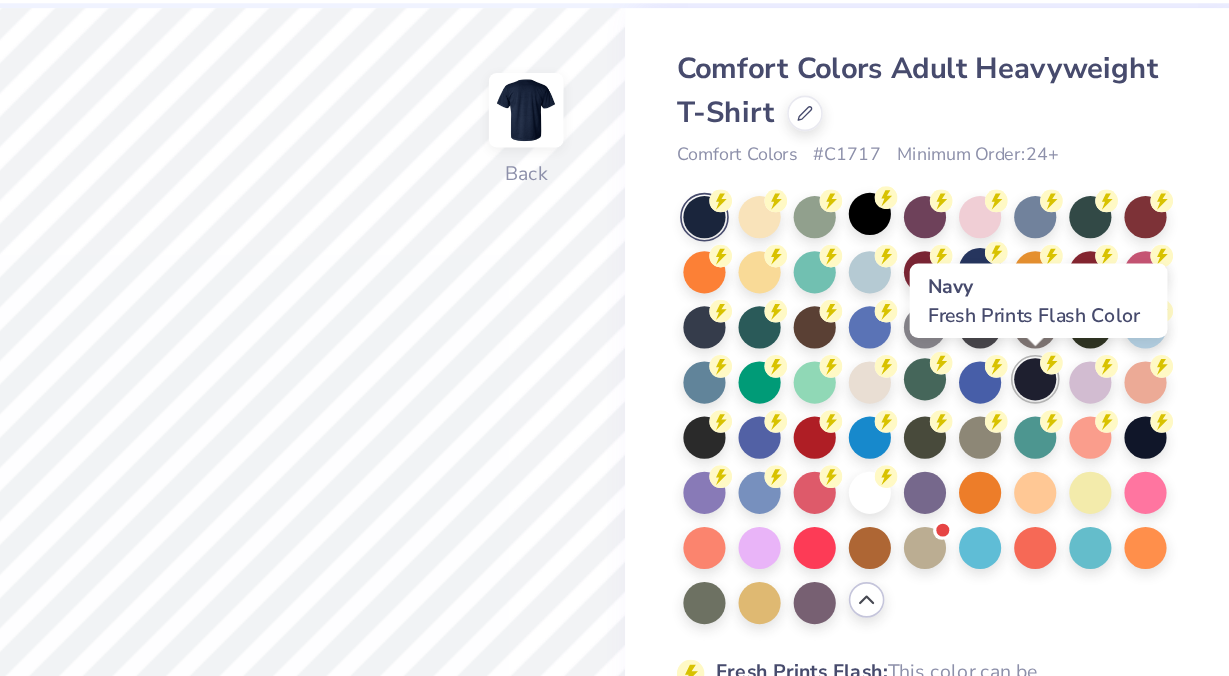 click at bounding box center [1107, 302] 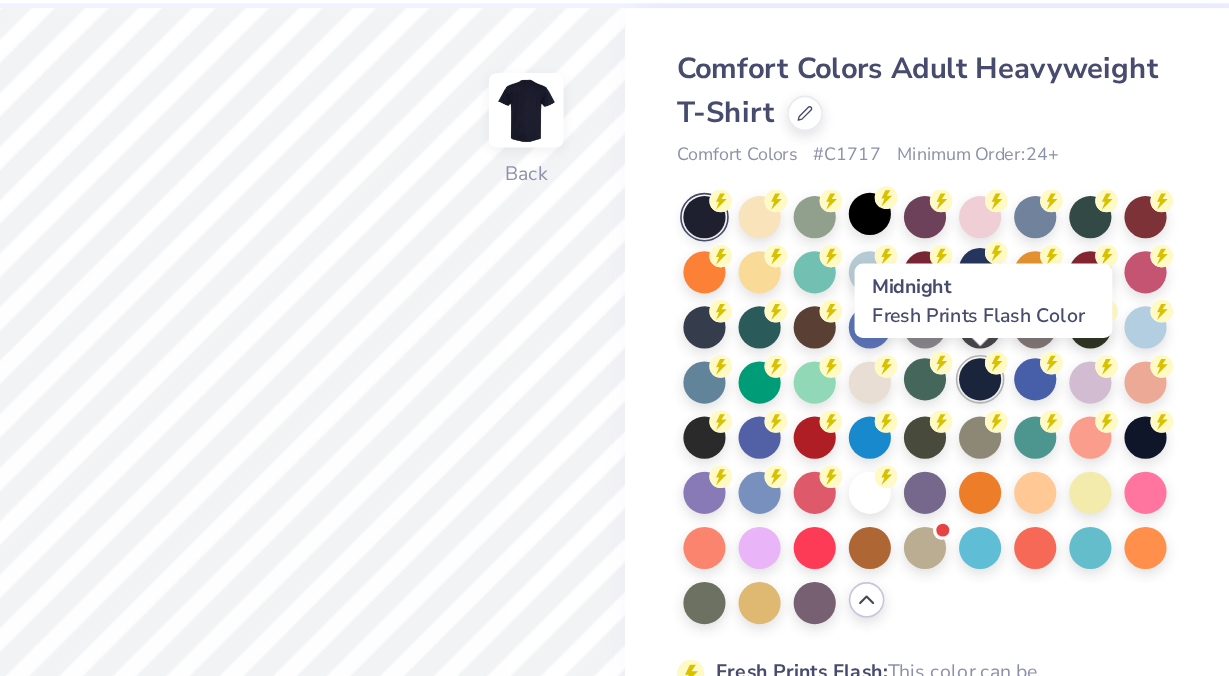 click at bounding box center [1073, 302] 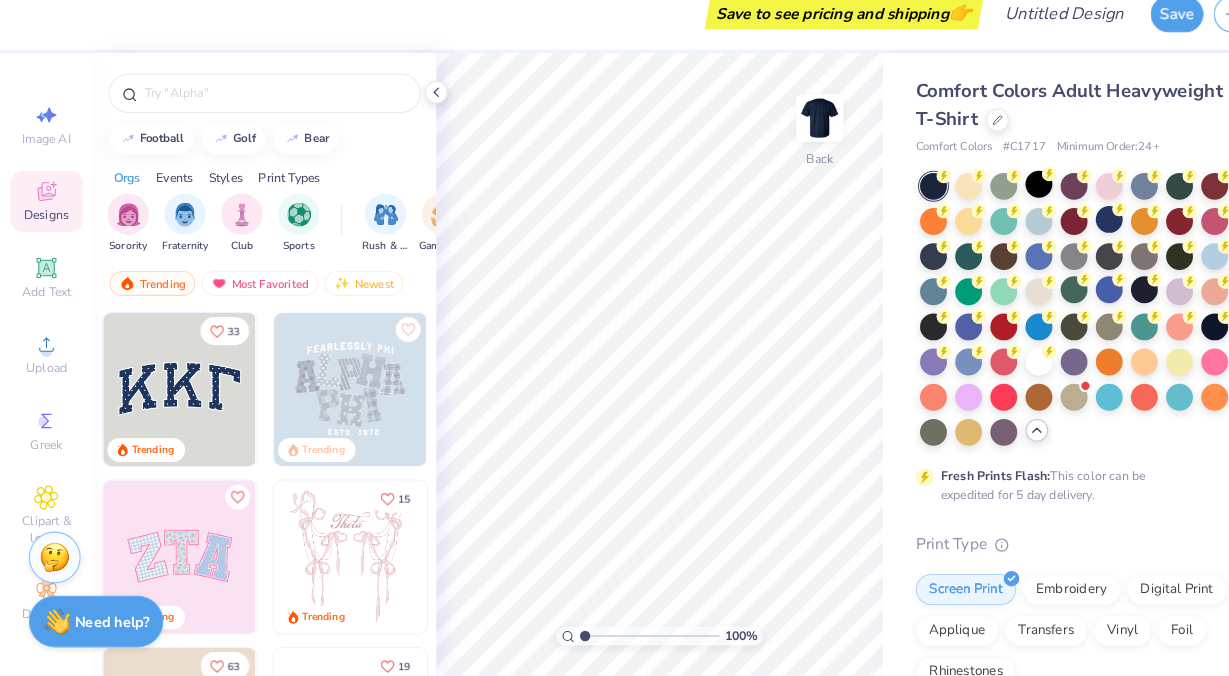 scroll, scrollTop: 0, scrollLeft: 0, axis: both 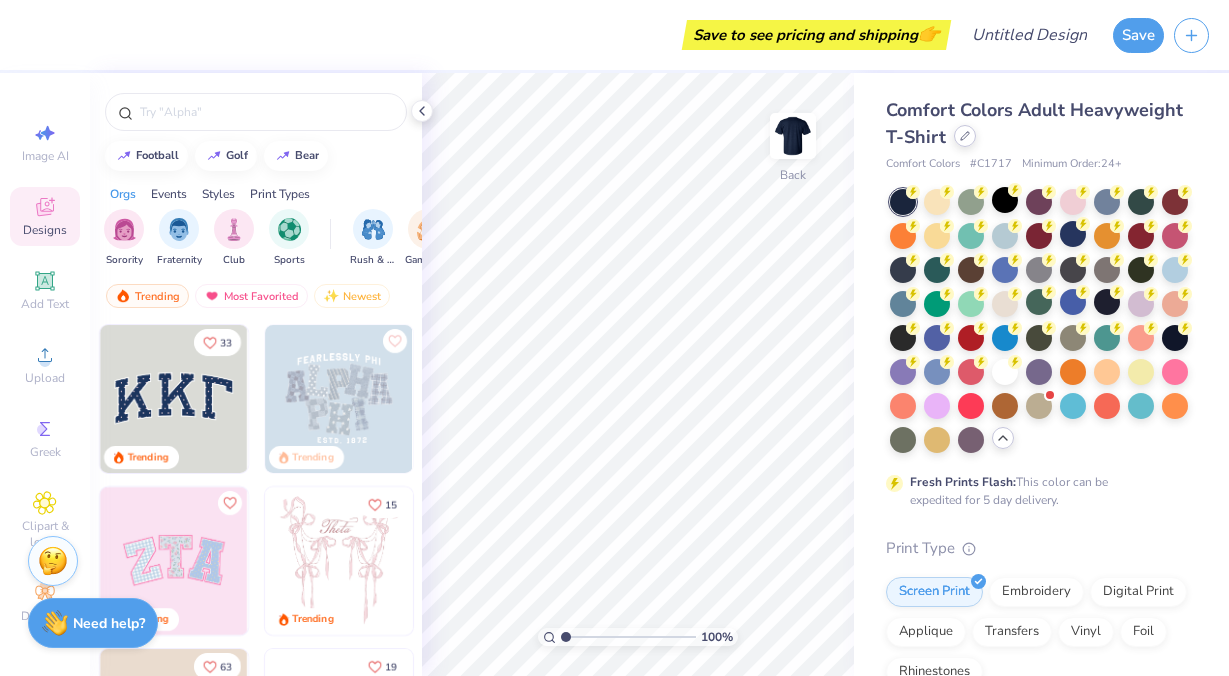 click 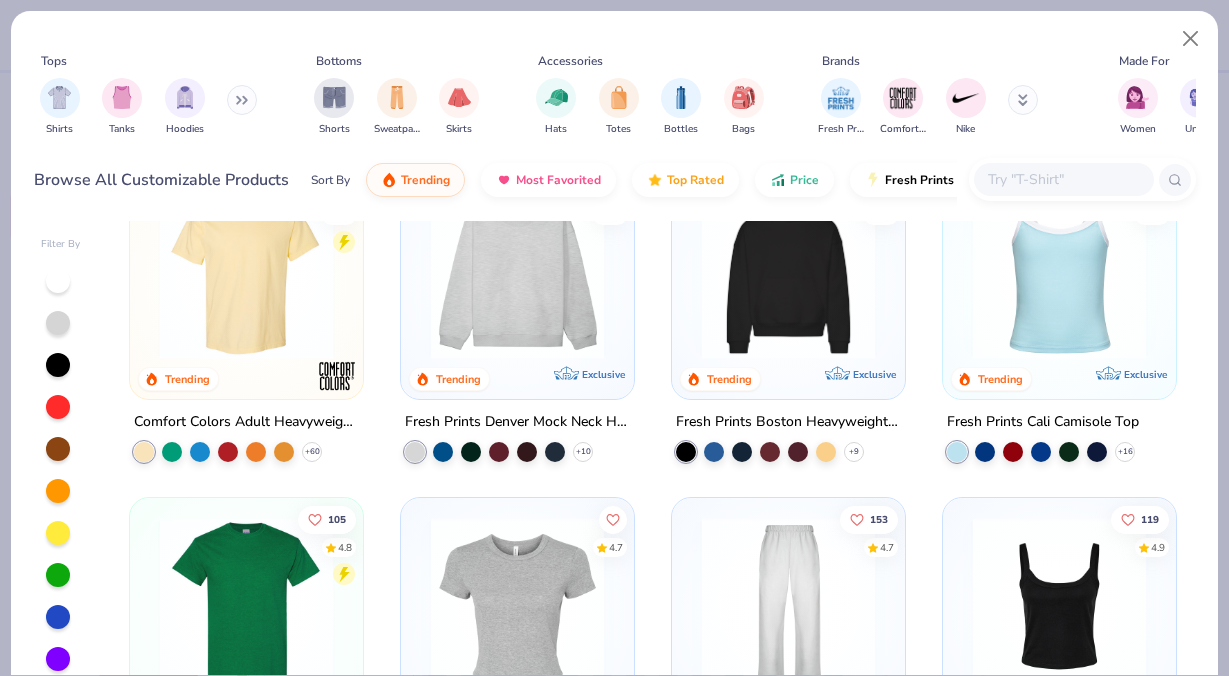 scroll, scrollTop: 0, scrollLeft: 0, axis: both 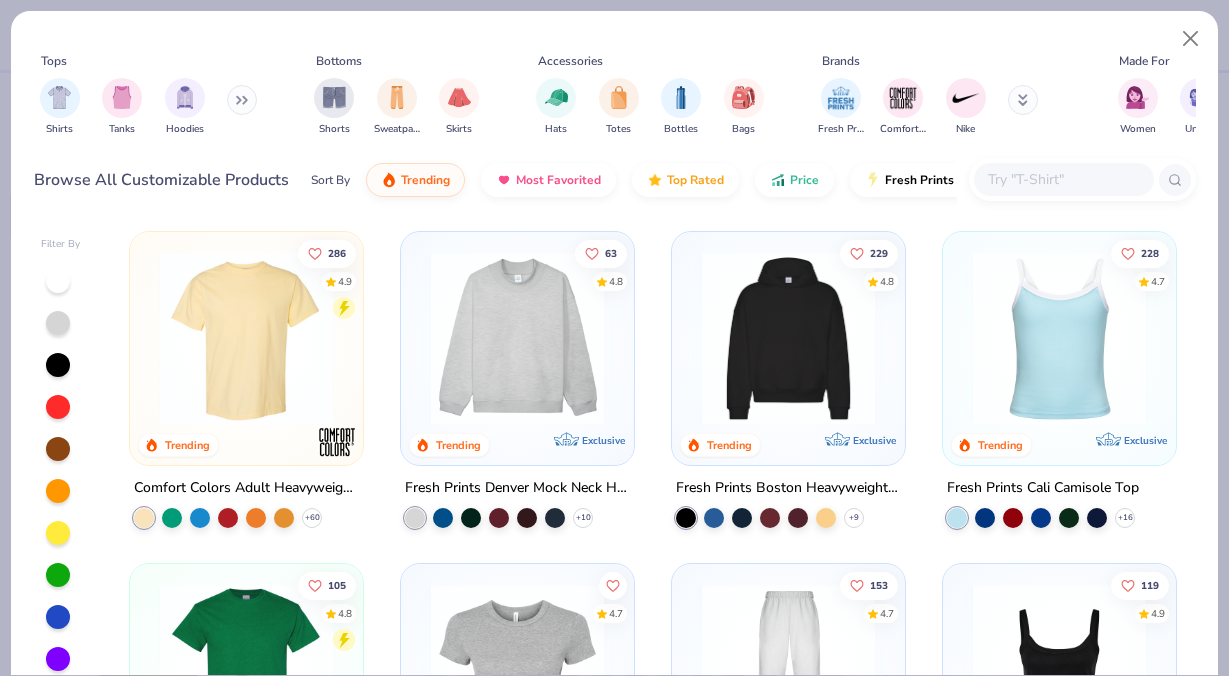 click at bounding box center [246, 338] 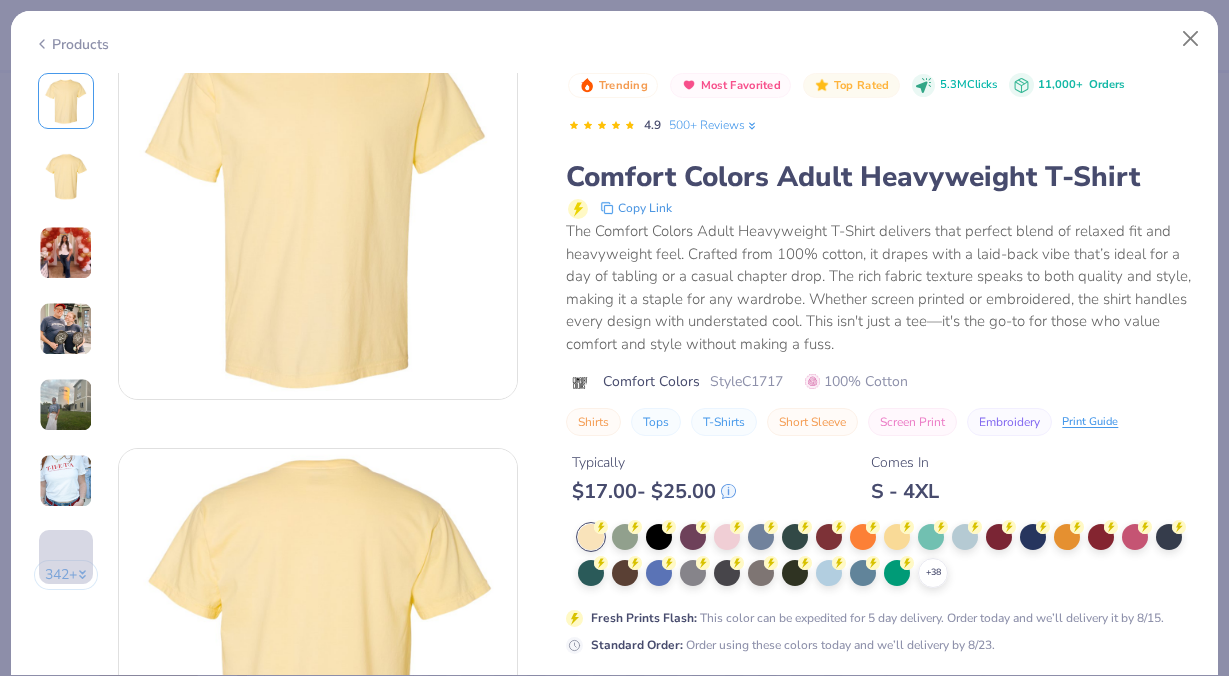 scroll, scrollTop: 56, scrollLeft: 0, axis: vertical 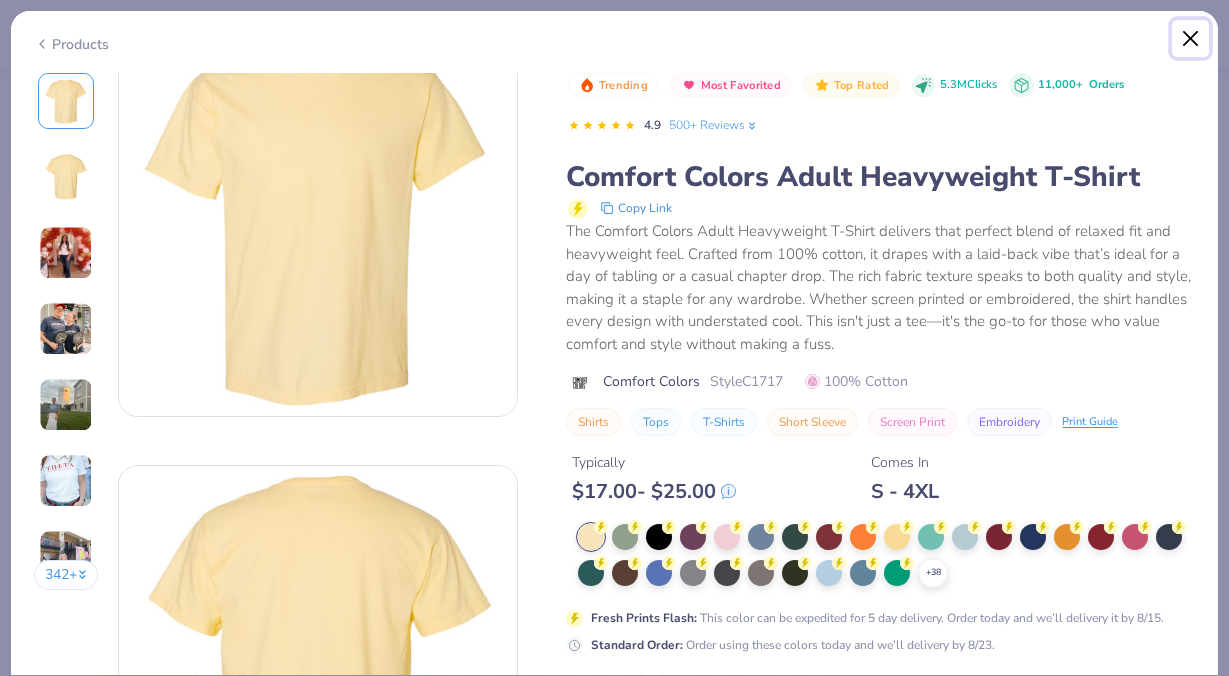 click at bounding box center (1191, 39) 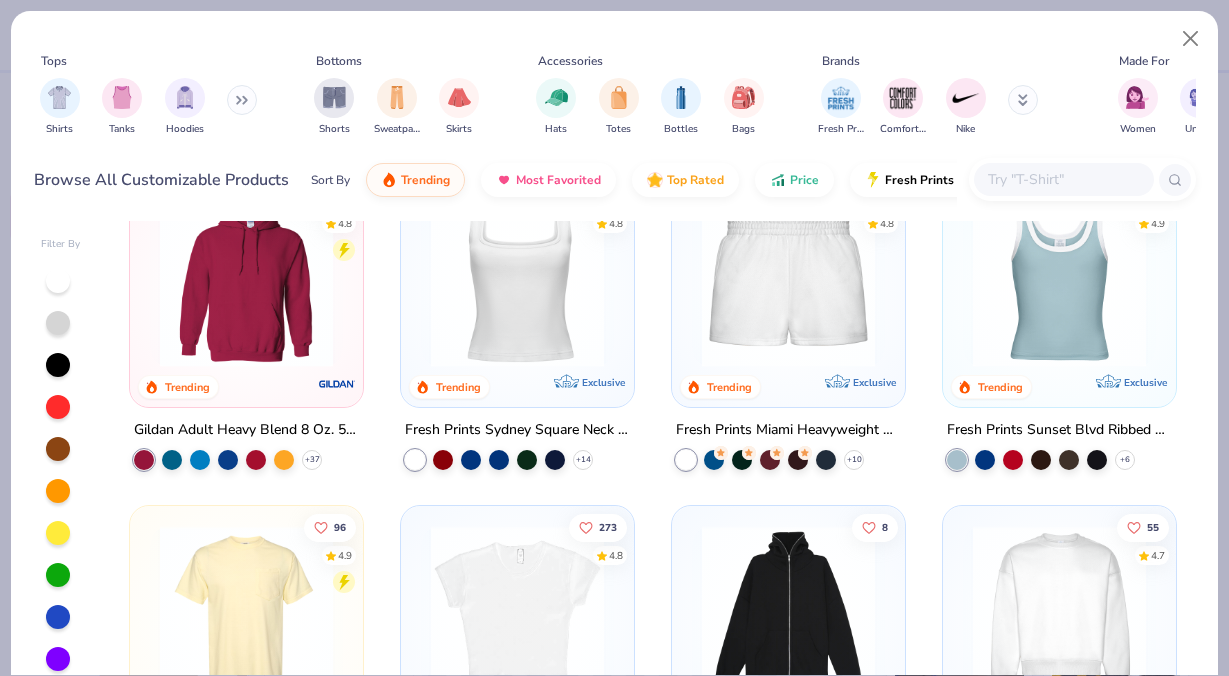 scroll, scrollTop: 752, scrollLeft: 0, axis: vertical 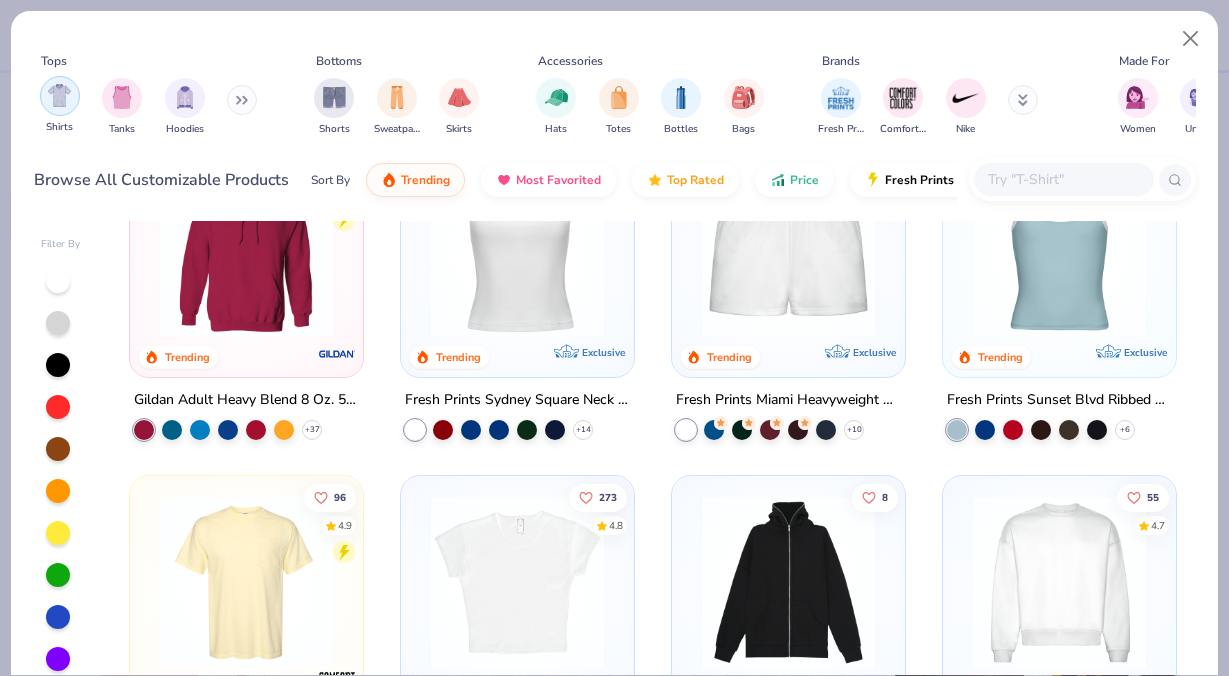 click at bounding box center (59, 95) 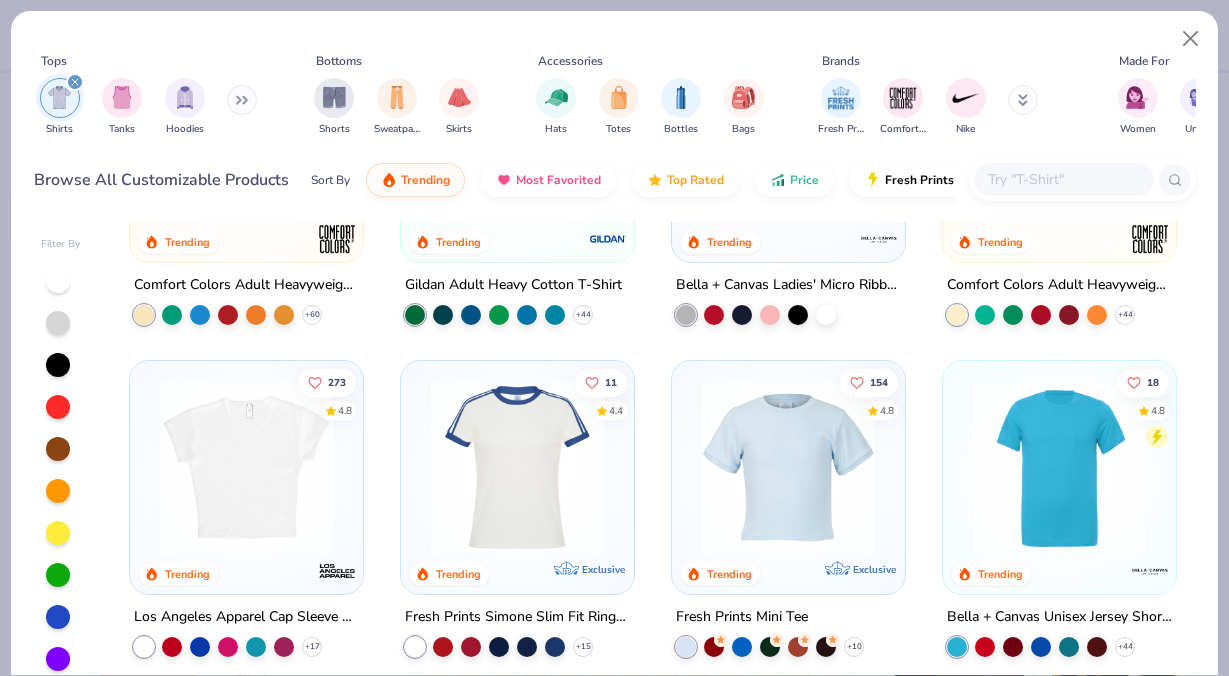 scroll, scrollTop: 197, scrollLeft: 0, axis: vertical 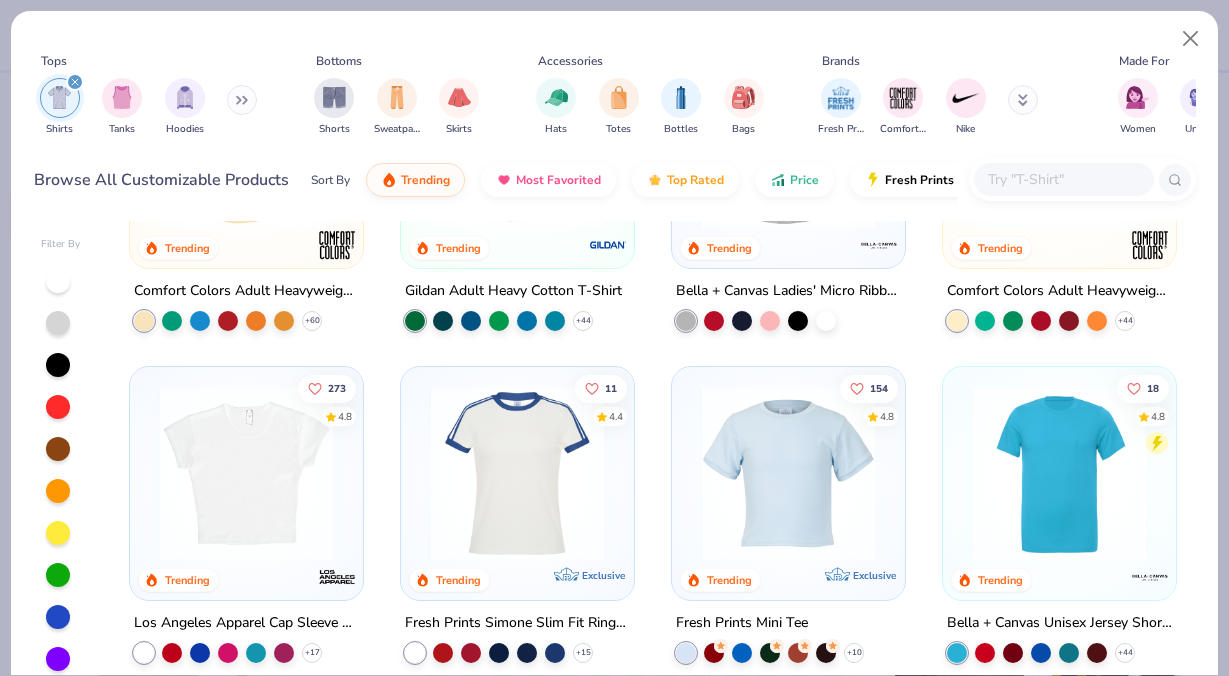 click at bounding box center (1059, 473) 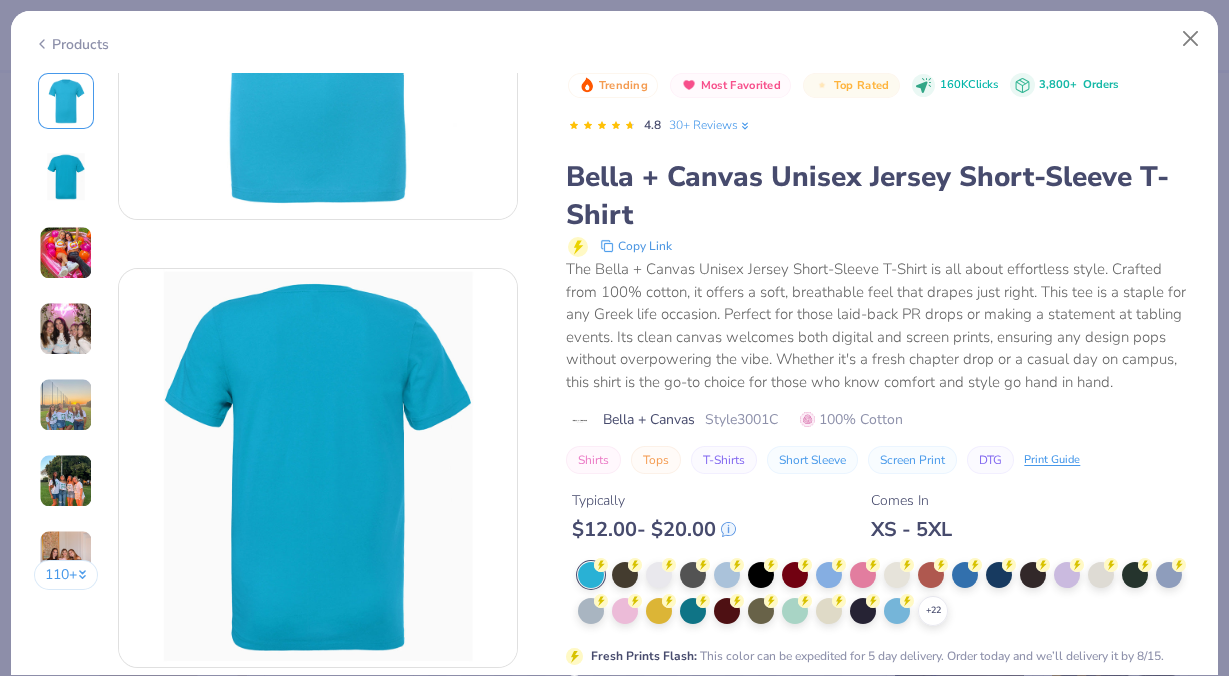 scroll, scrollTop: 0, scrollLeft: 0, axis: both 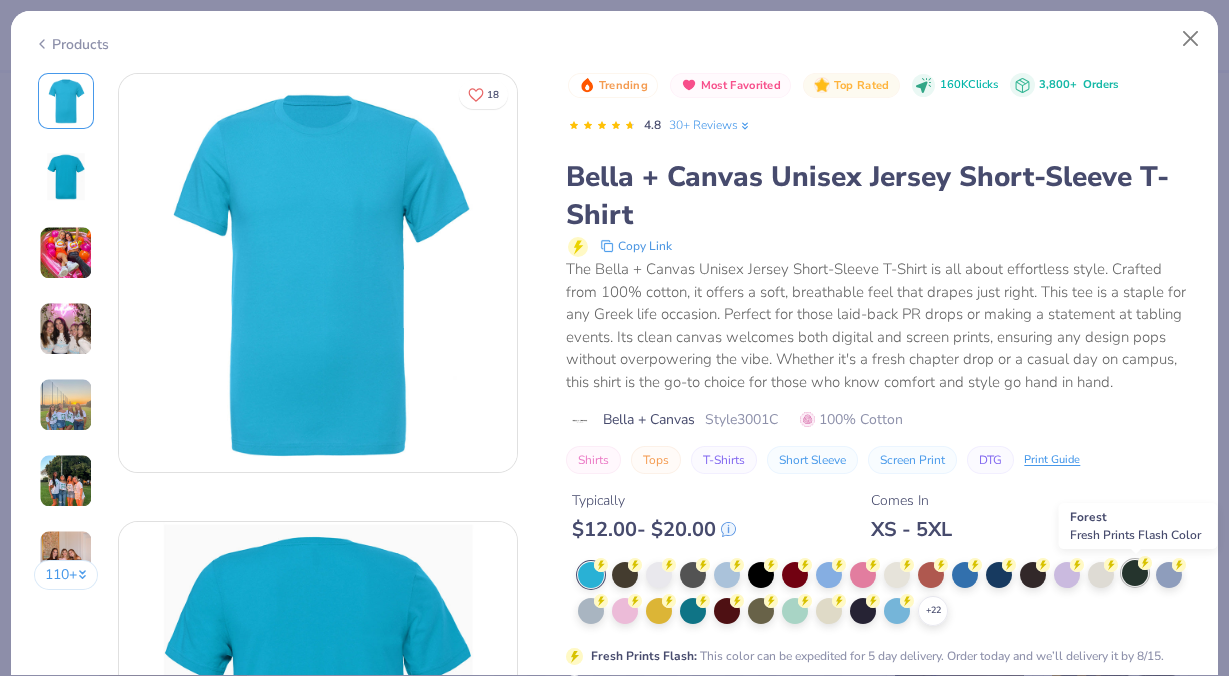 click at bounding box center (1135, 573) 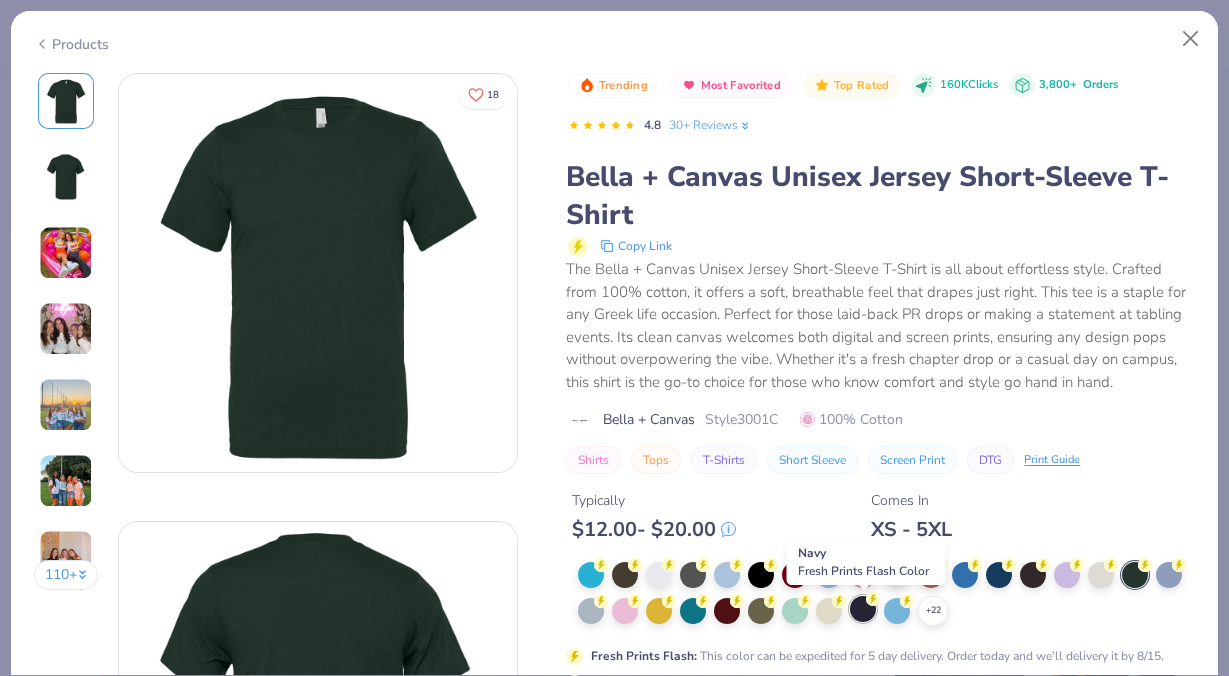 click at bounding box center (863, 609) 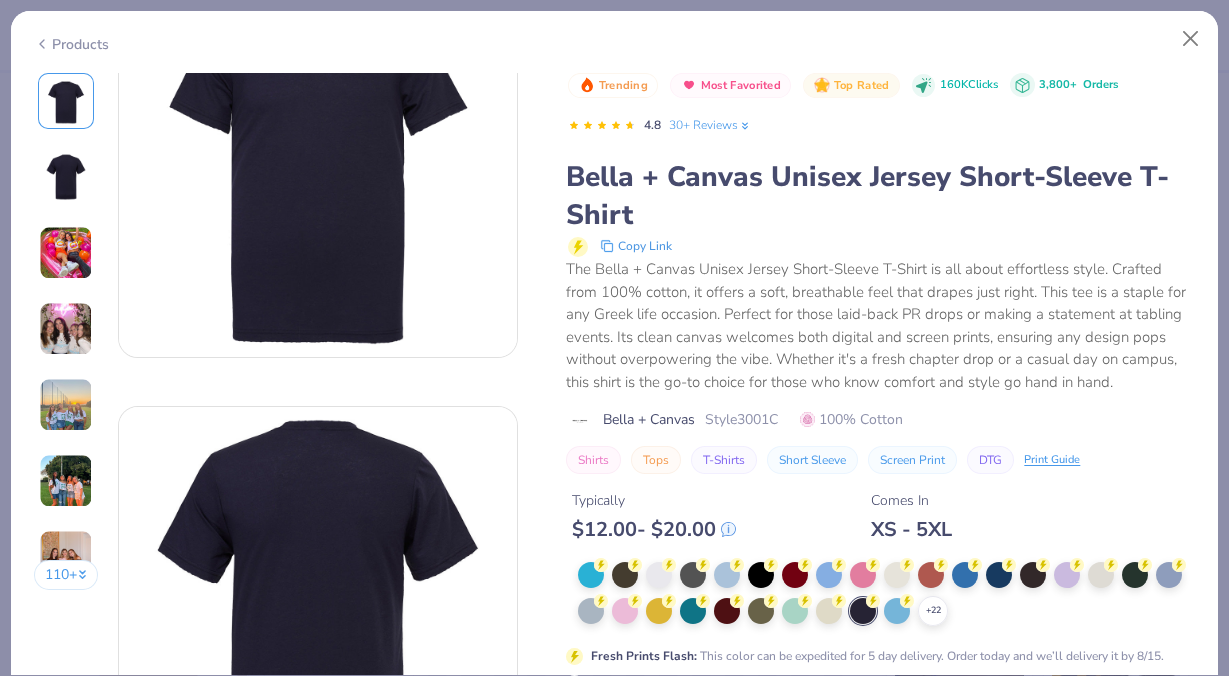 scroll, scrollTop: 0, scrollLeft: 0, axis: both 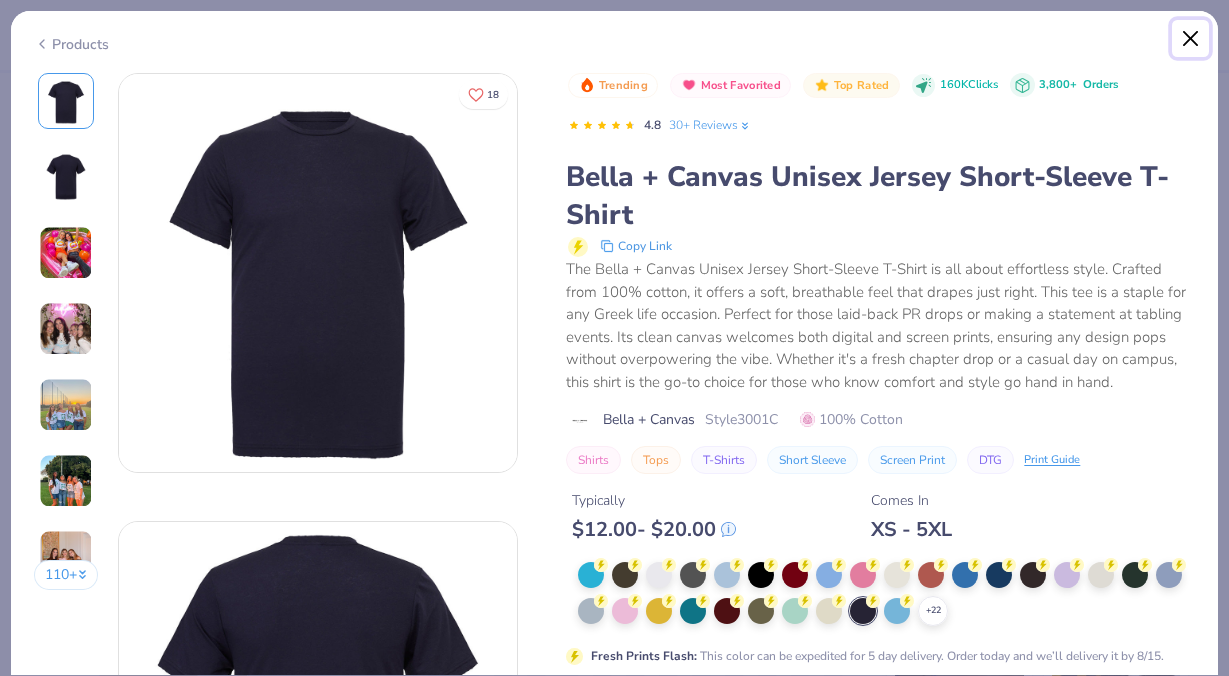 click at bounding box center [1191, 39] 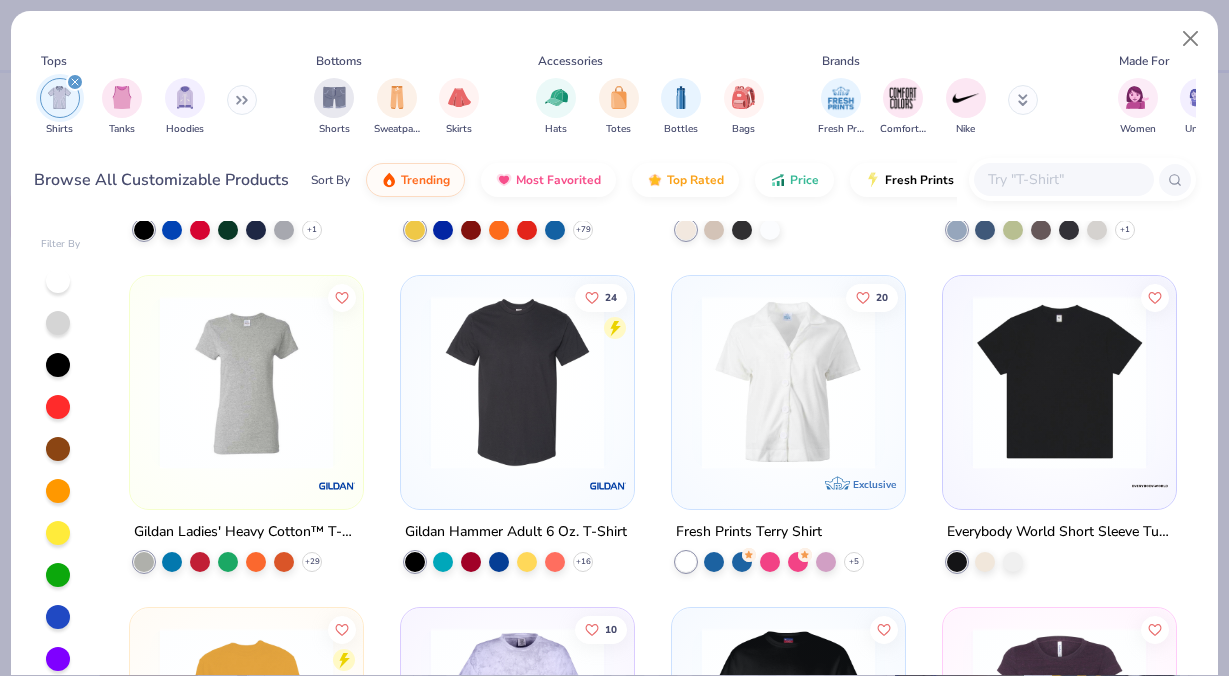 scroll, scrollTop: 6600, scrollLeft: 0, axis: vertical 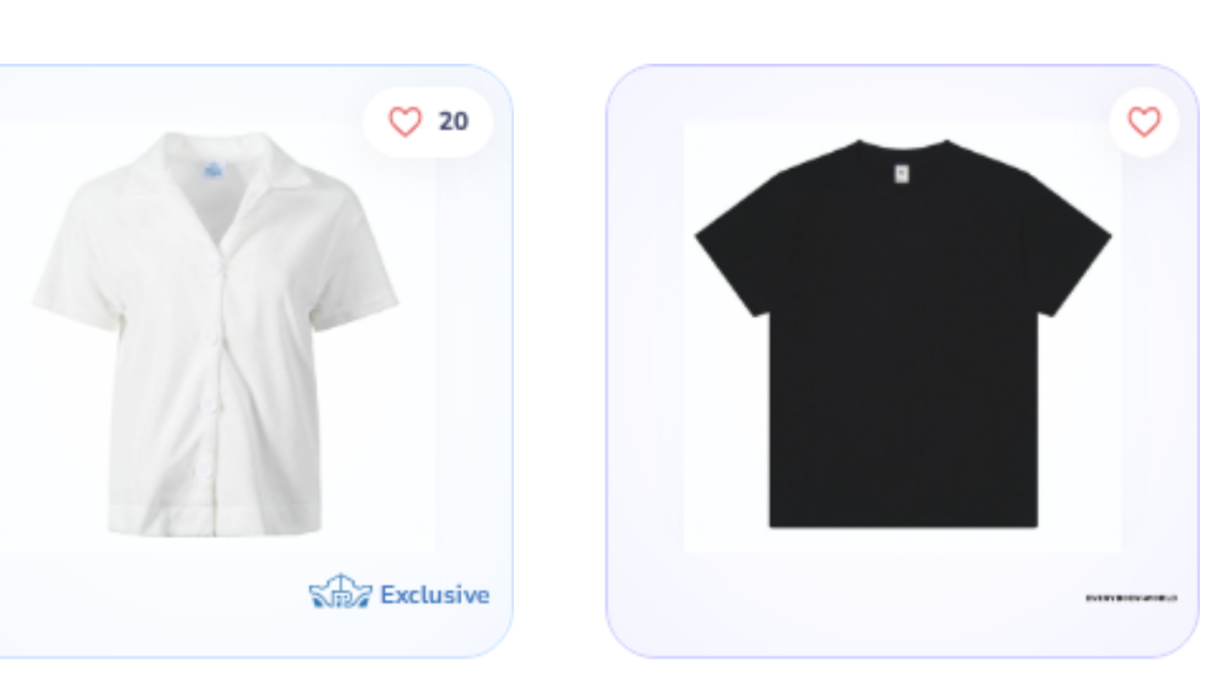 click at bounding box center [1059, 378] 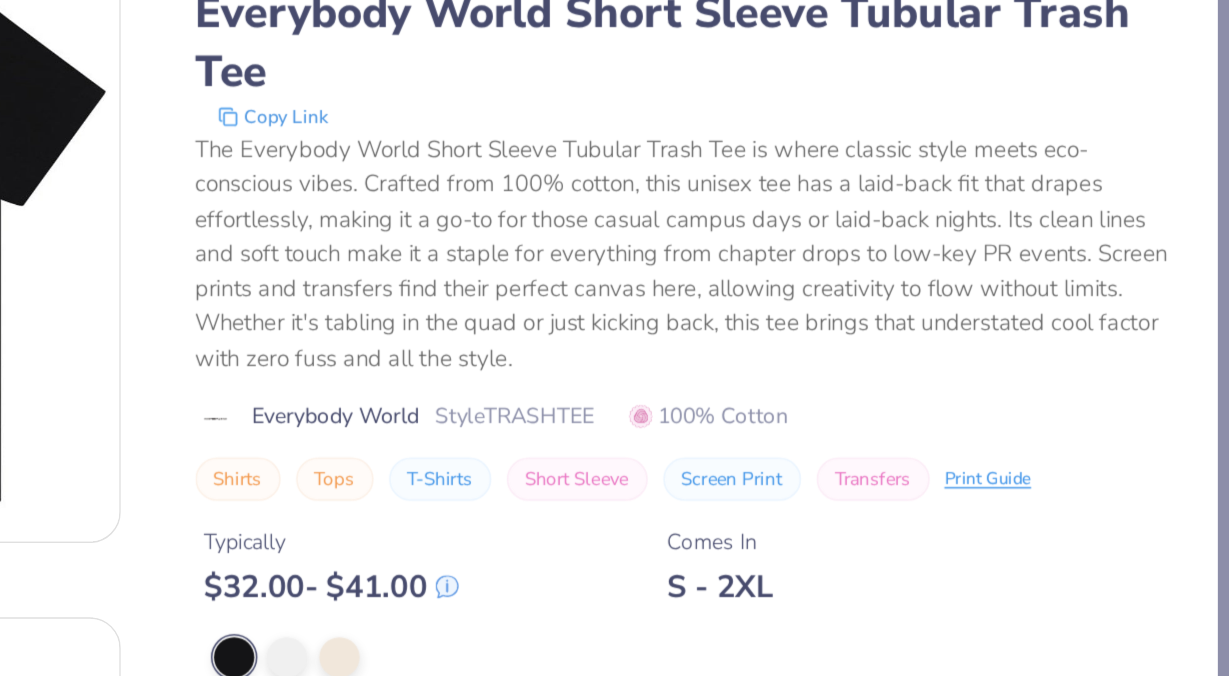 scroll, scrollTop: 0, scrollLeft: 0, axis: both 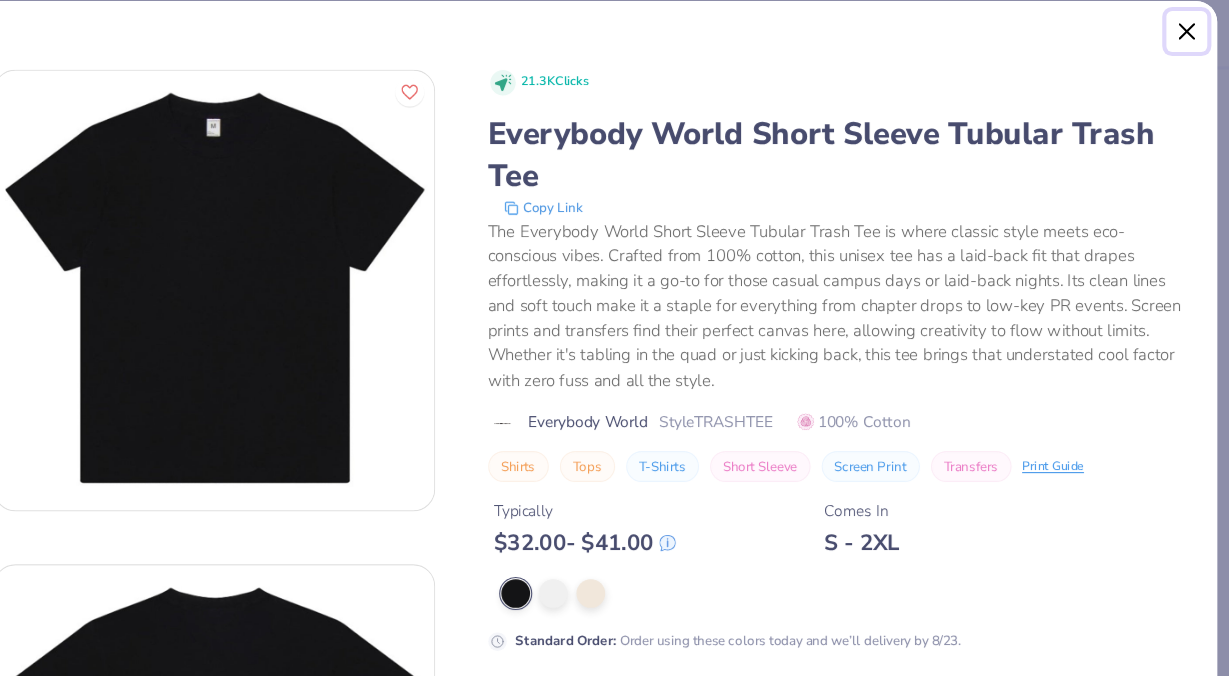 click at bounding box center [1191, 39] 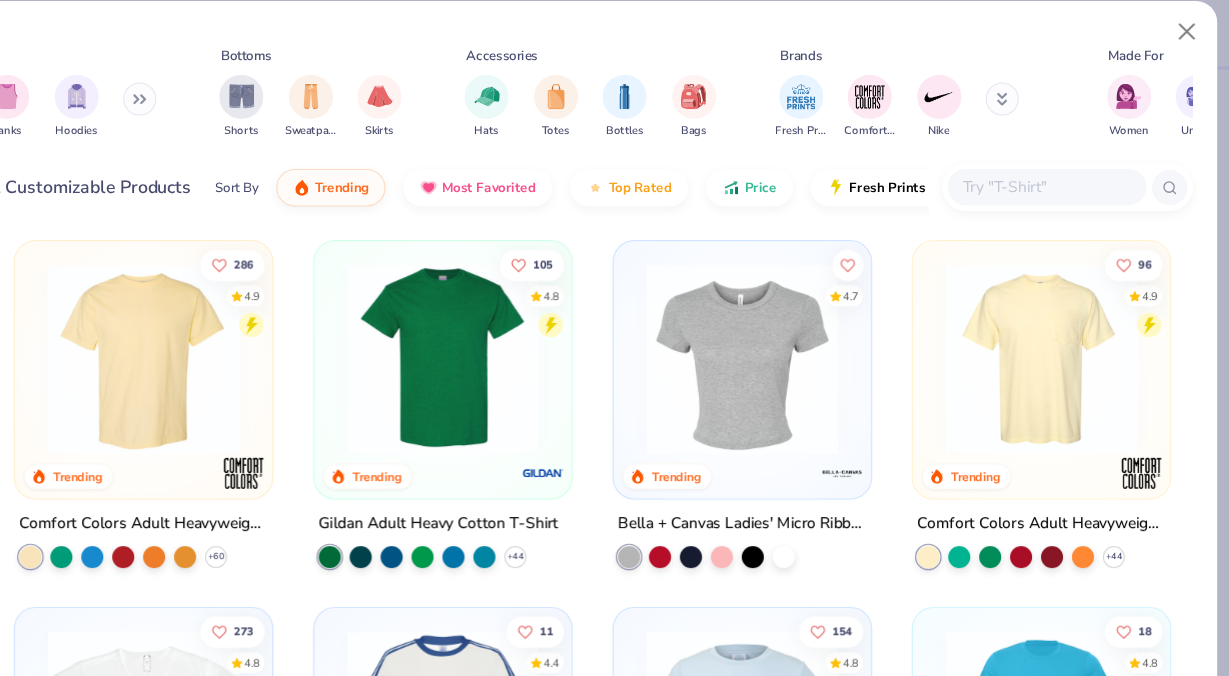 scroll, scrollTop: 0, scrollLeft: 0, axis: both 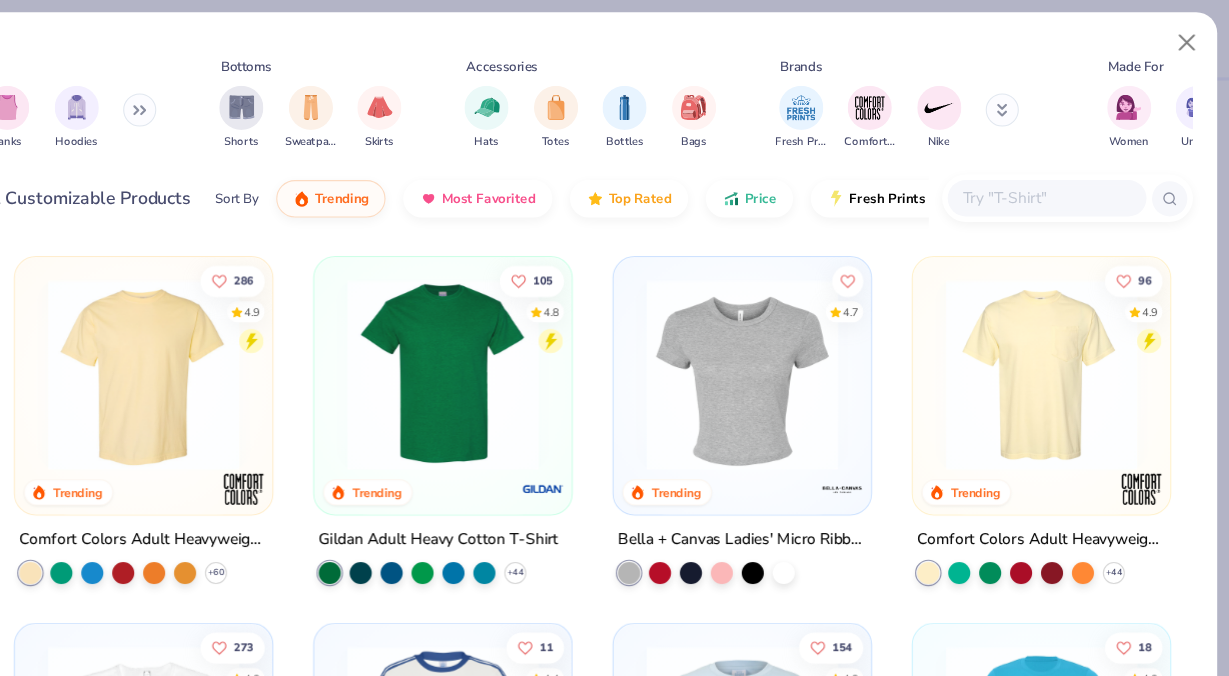 click at bounding box center [1059, 338] 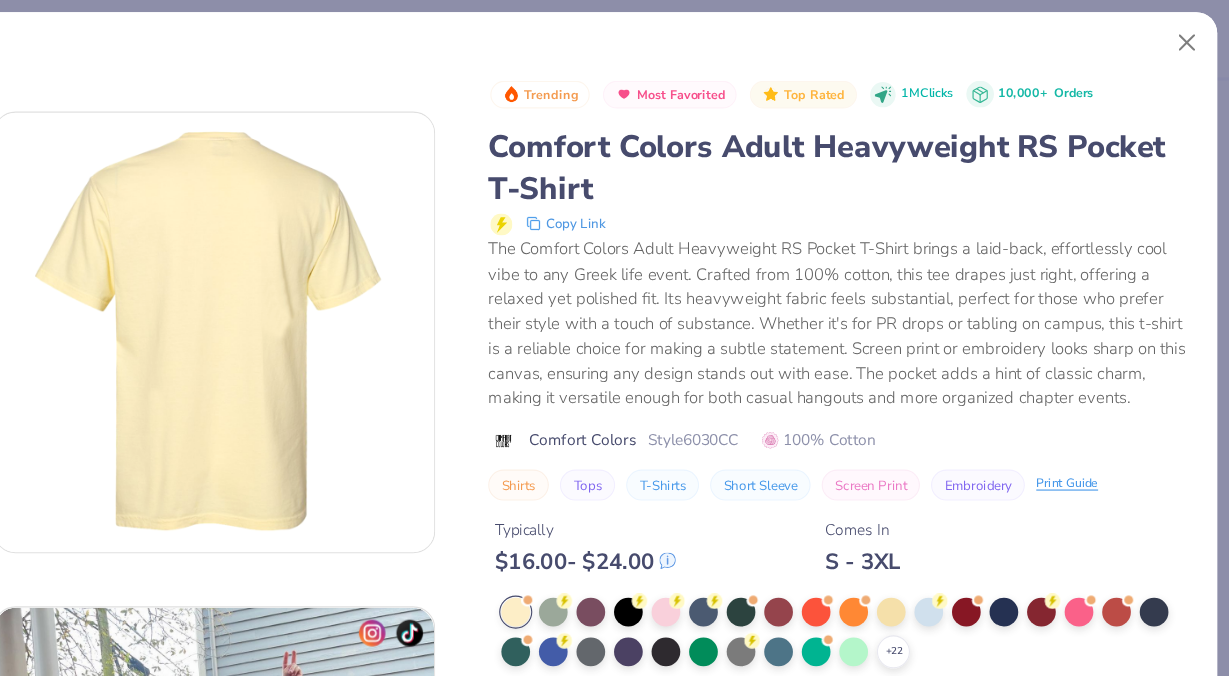 scroll, scrollTop: 464, scrollLeft: 0, axis: vertical 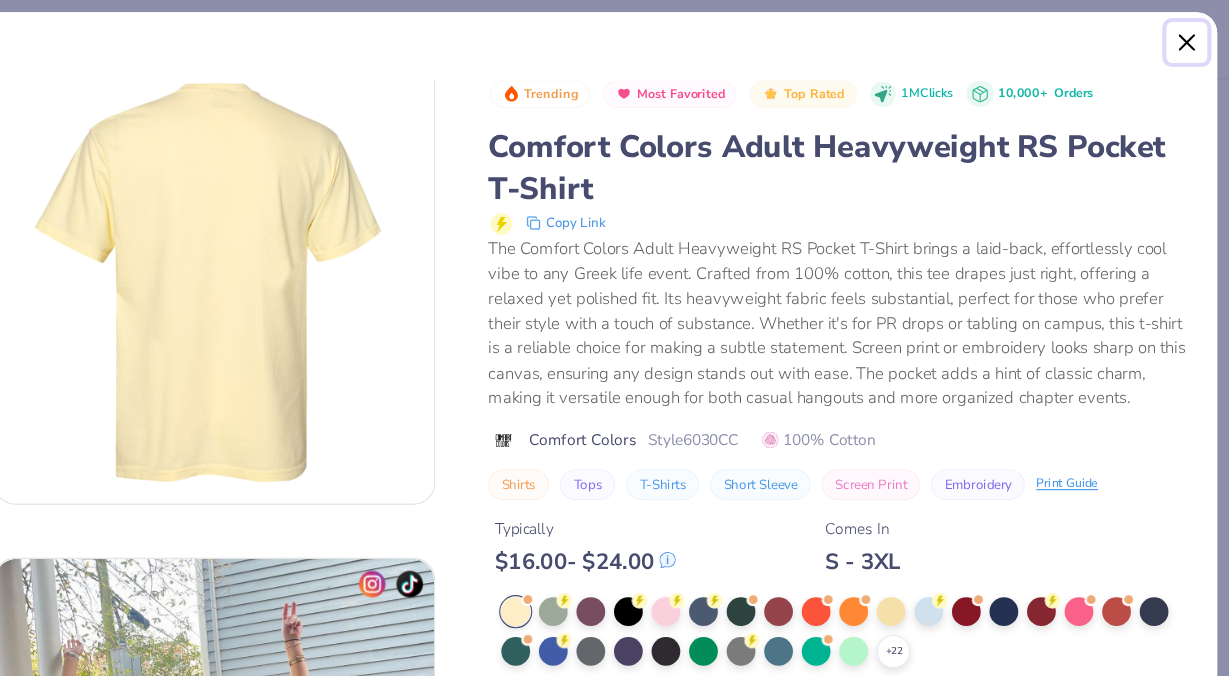 click at bounding box center [1191, 39] 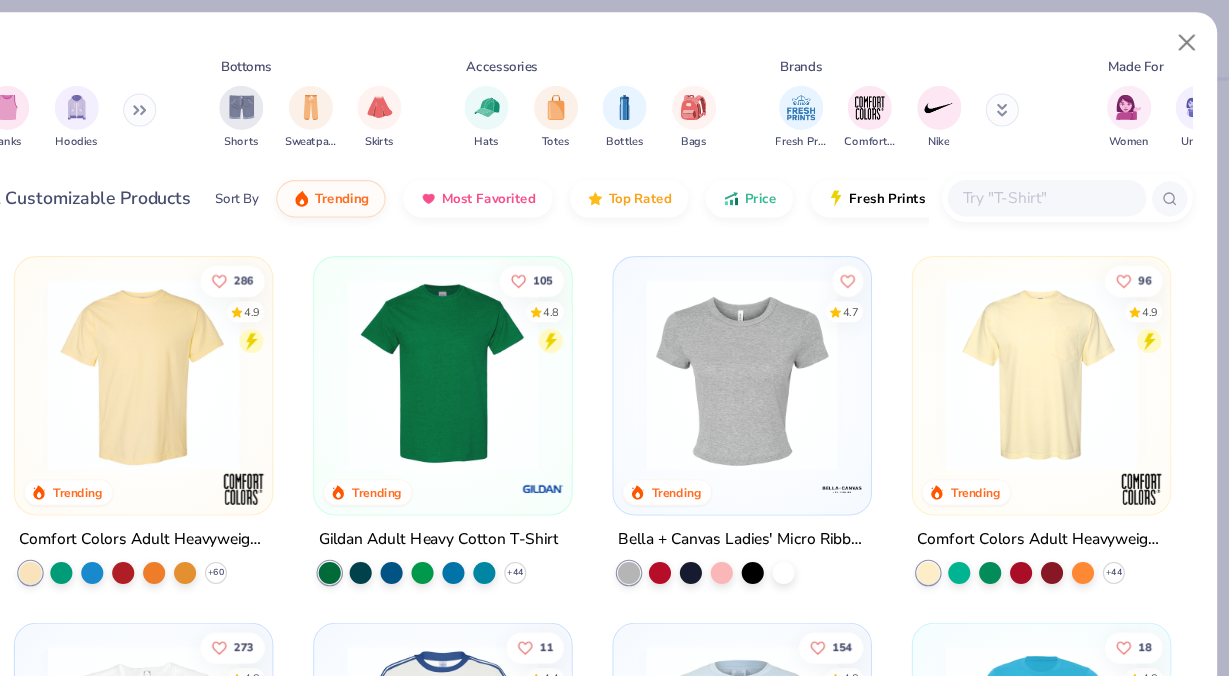 click at bounding box center [246, 338] 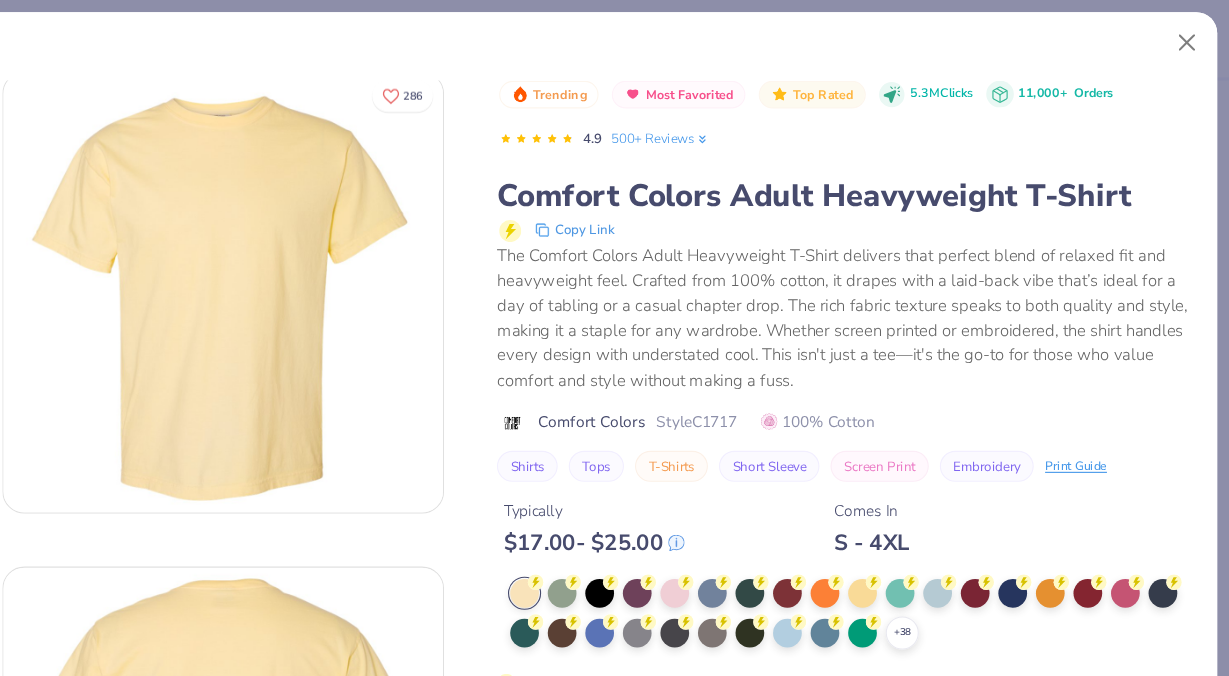 scroll, scrollTop: 0, scrollLeft: 0, axis: both 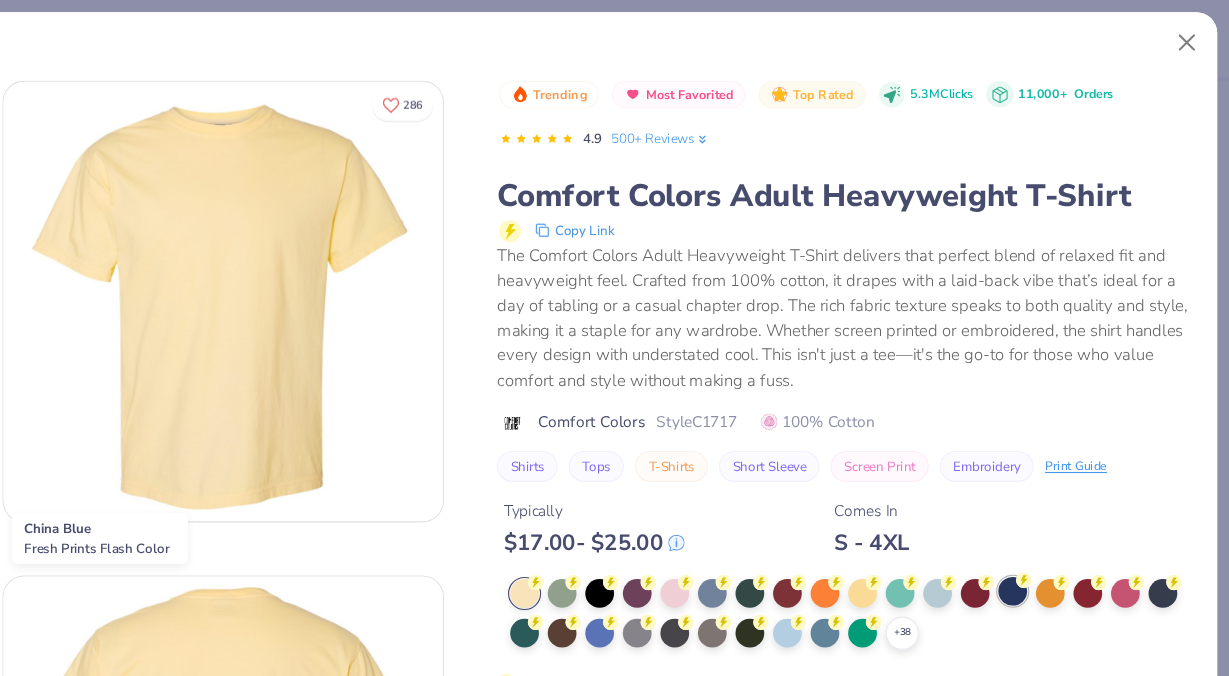 click at bounding box center (1033, 535) 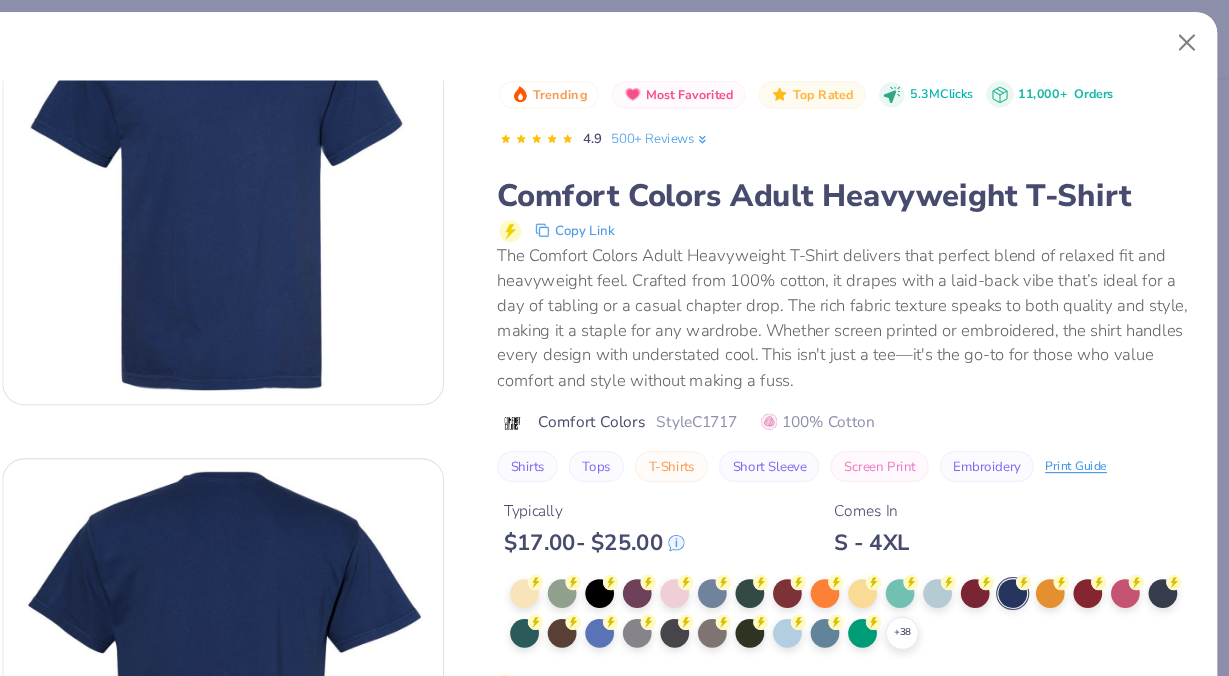 scroll, scrollTop: 0, scrollLeft: 0, axis: both 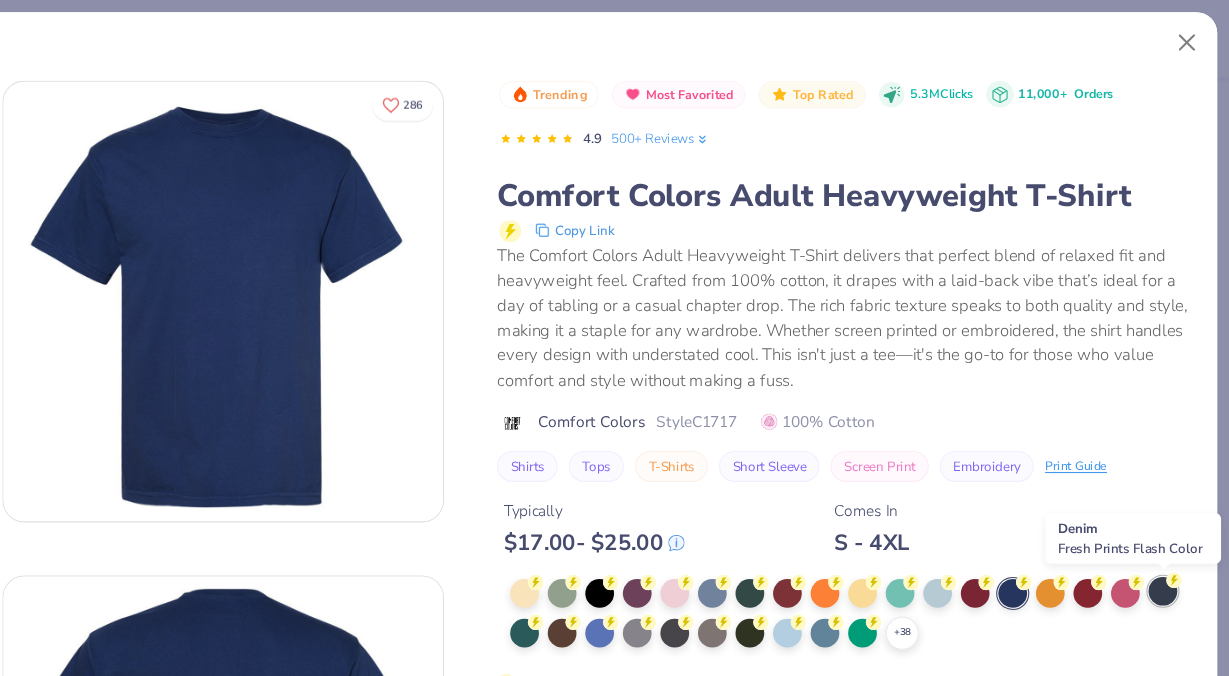 click at bounding box center (1169, 535) 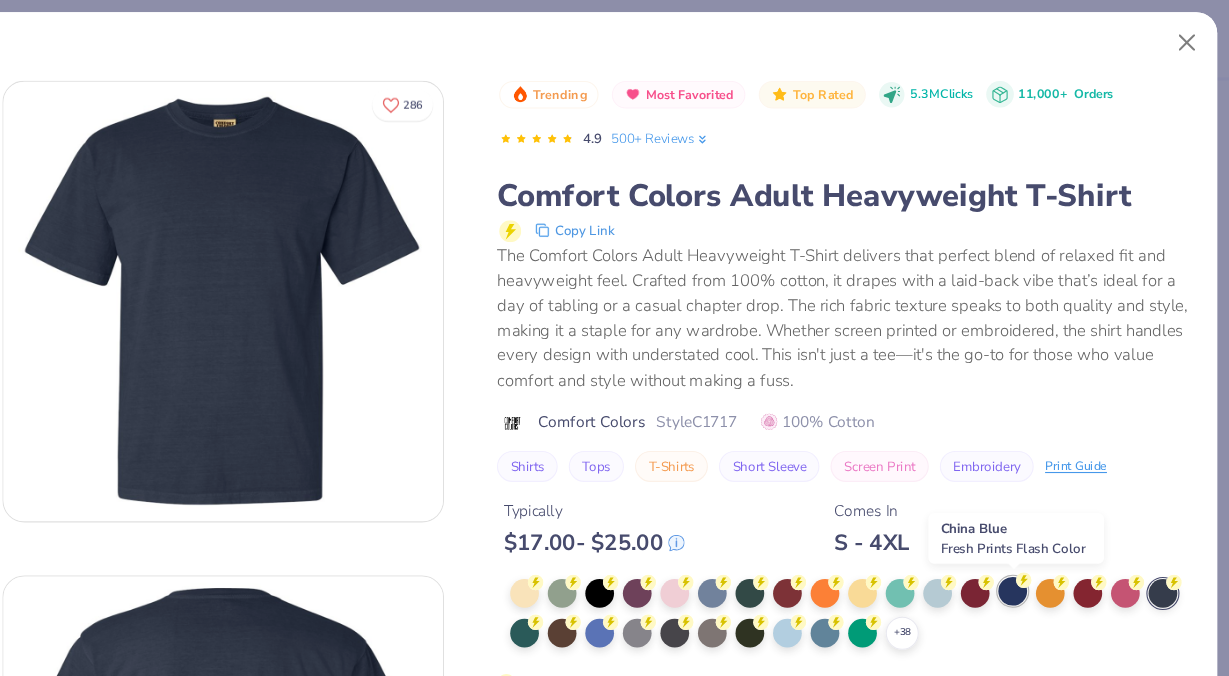 click at bounding box center [1033, 535] 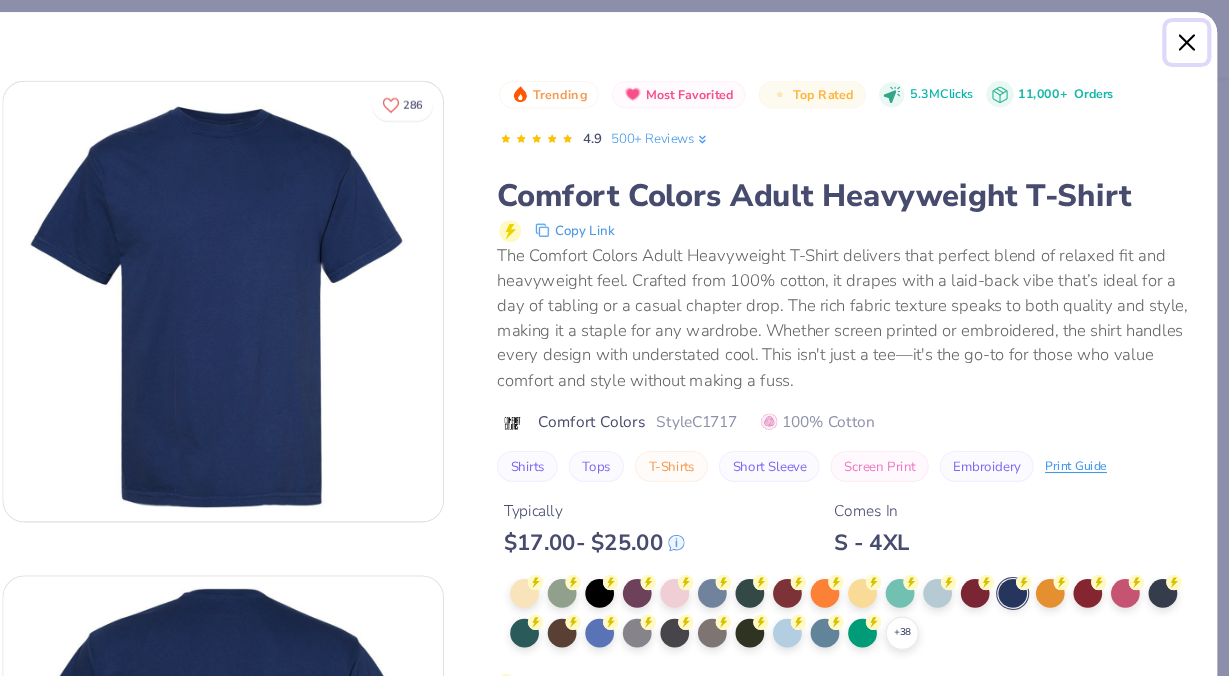 click at bounding box center (1191, 39) 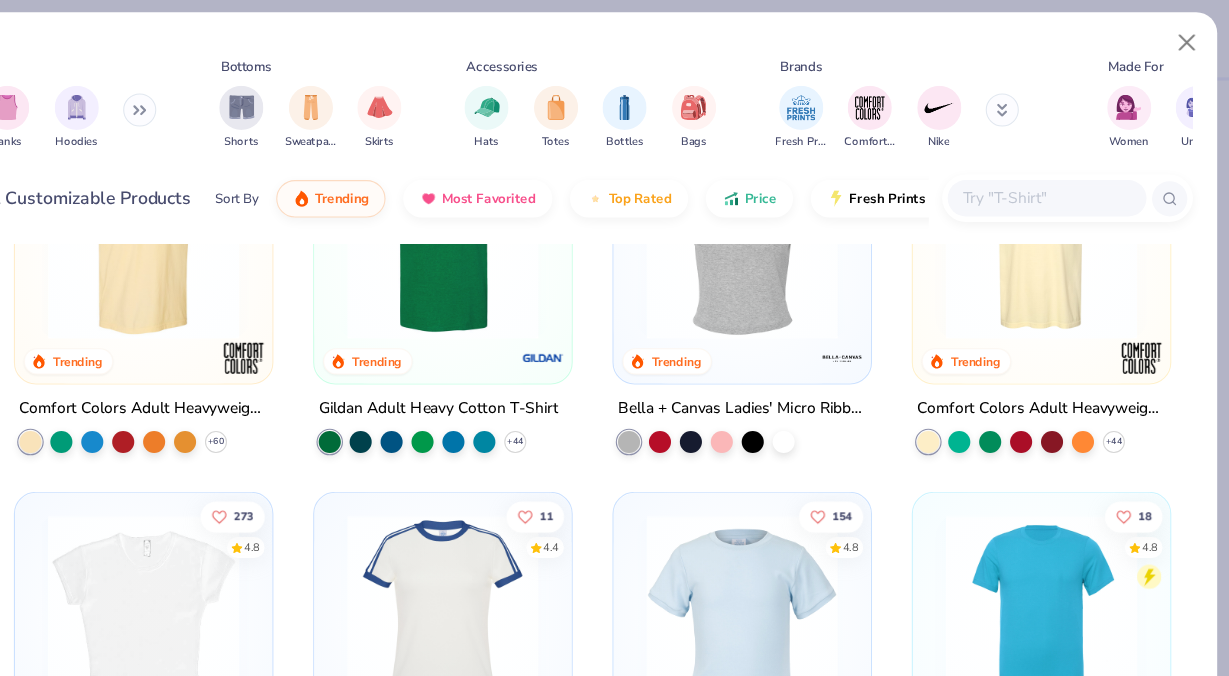scroll, scrollTop: 136, scrollLeft: 0, axis: vertical 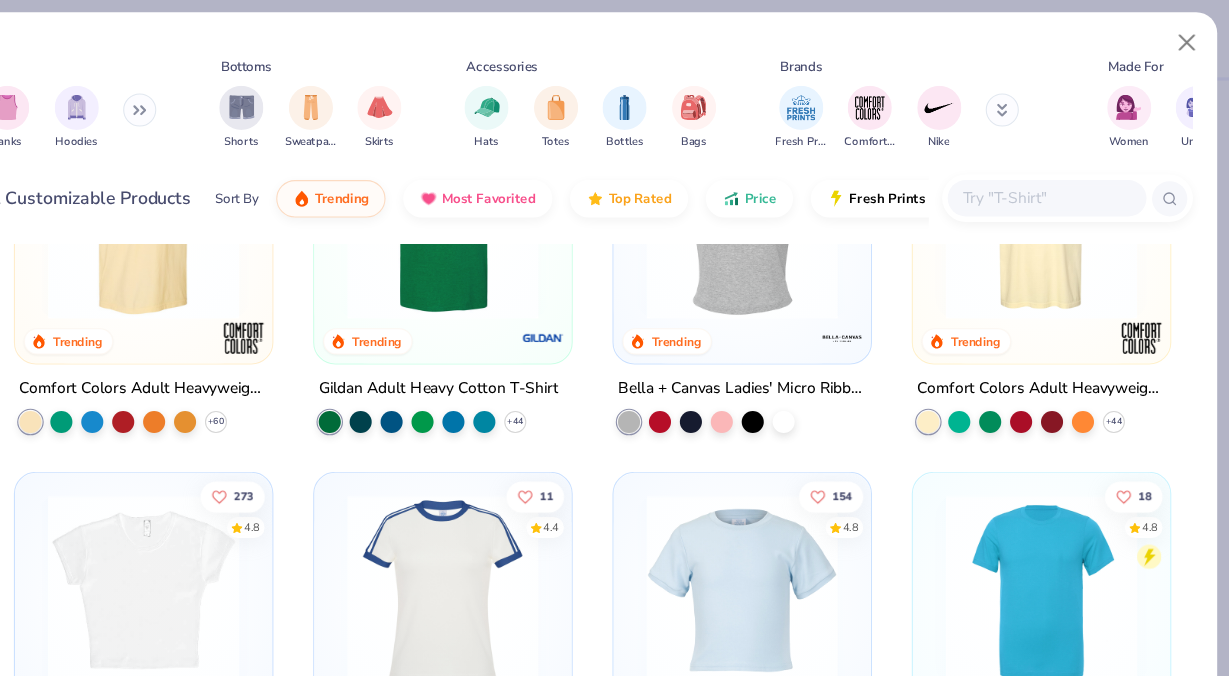 click at bounding box center (517, 202) 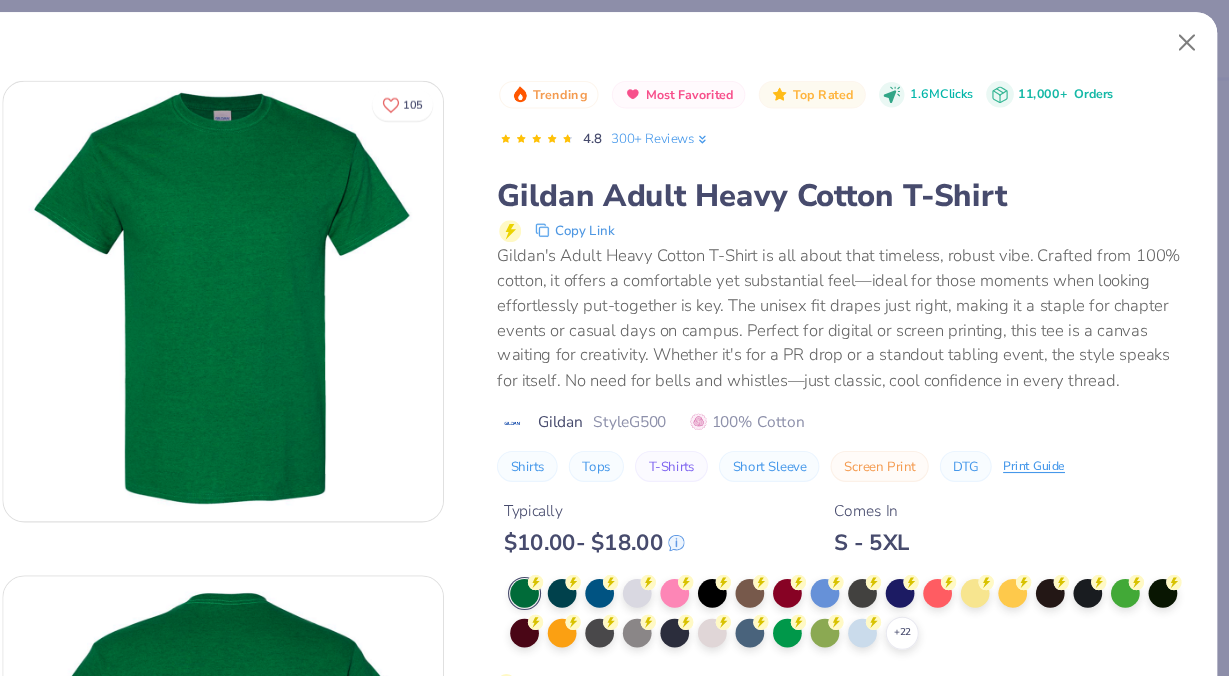 scroll, scrollTop: 30, scrollLeft: 0, axis: vertical 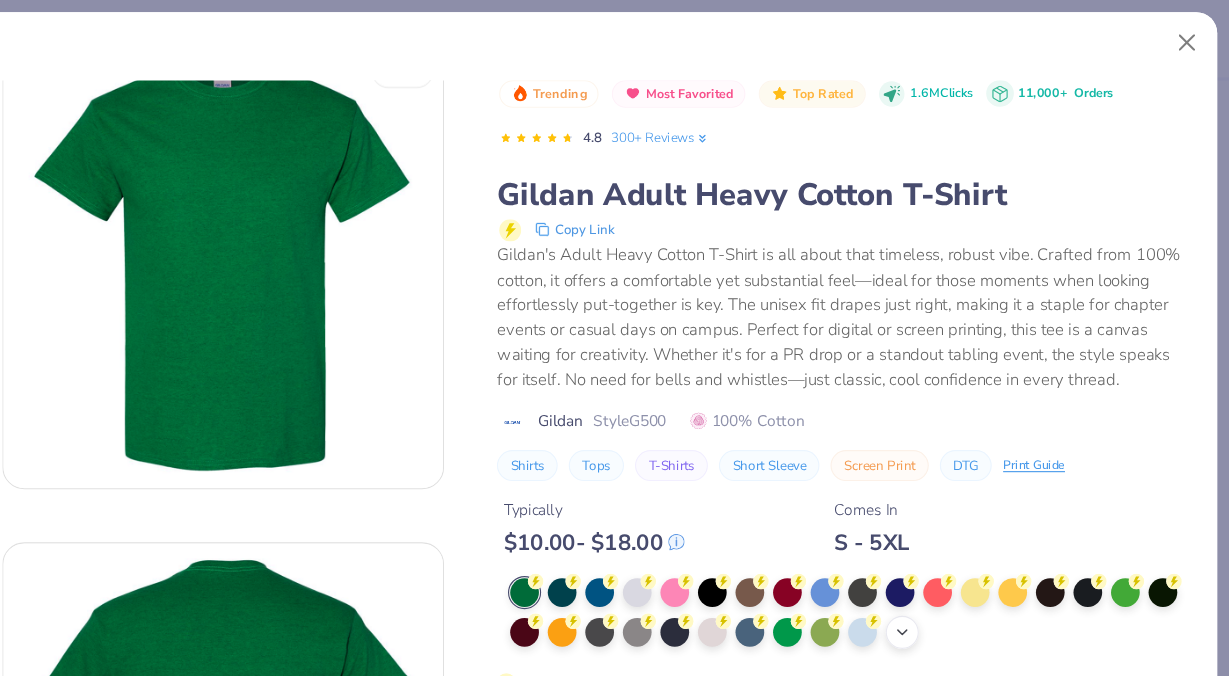click 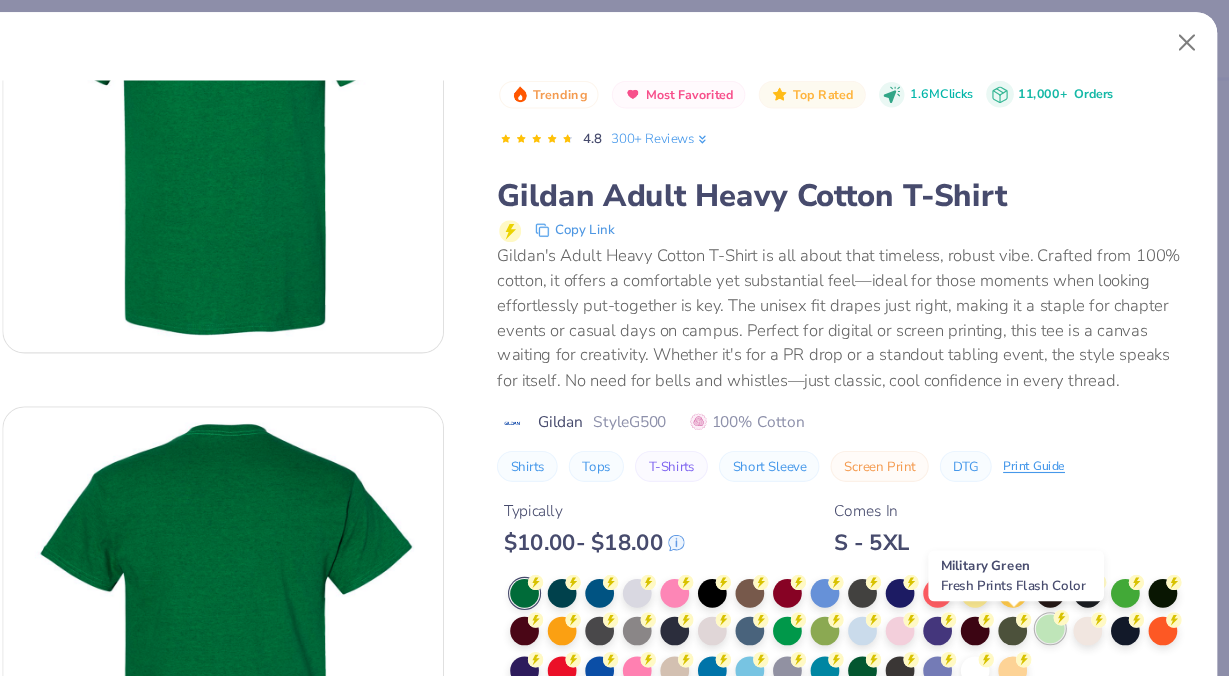 scroll, scrollTop: 155, scrollLeft: 0, axis: vertical 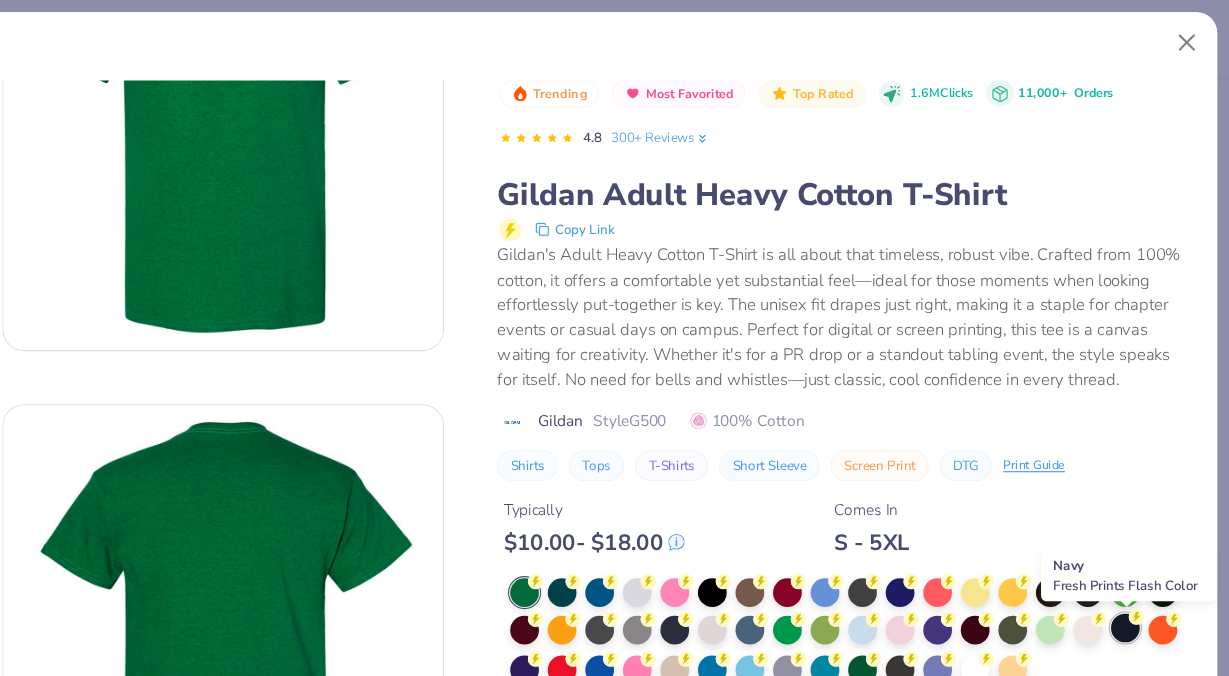 click at bounding box center (1135, 569) 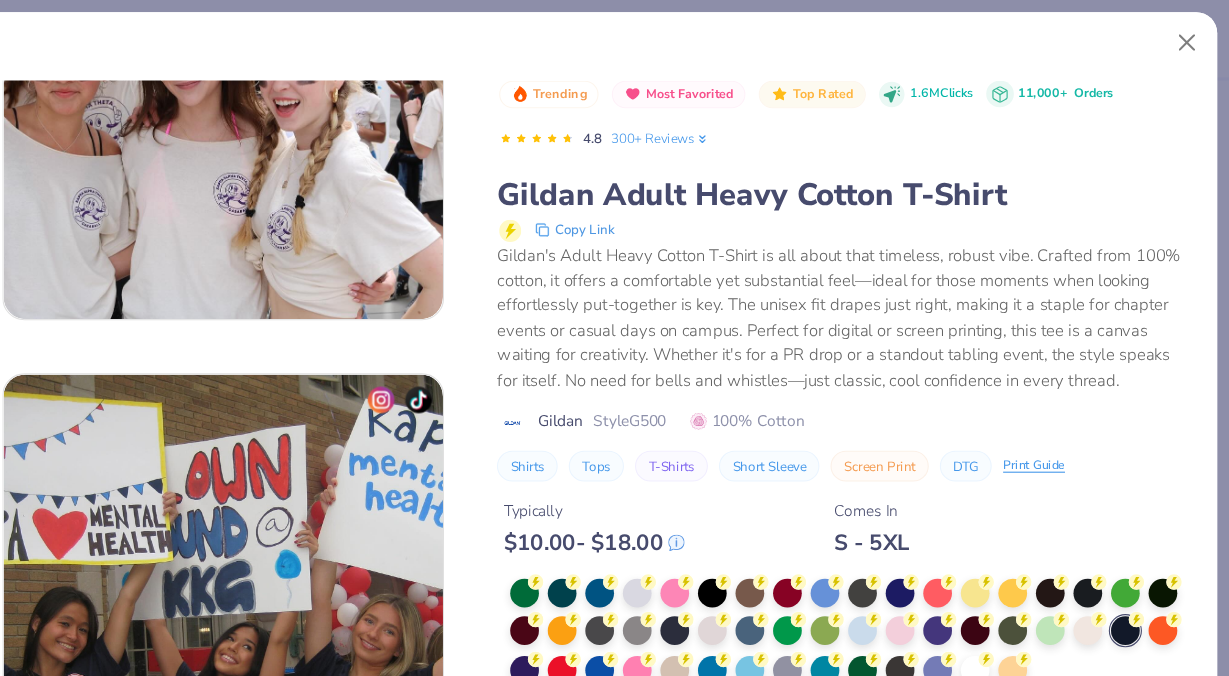 scroll, scrollTop: 1126, scrollLeft: 0, axis: vertical 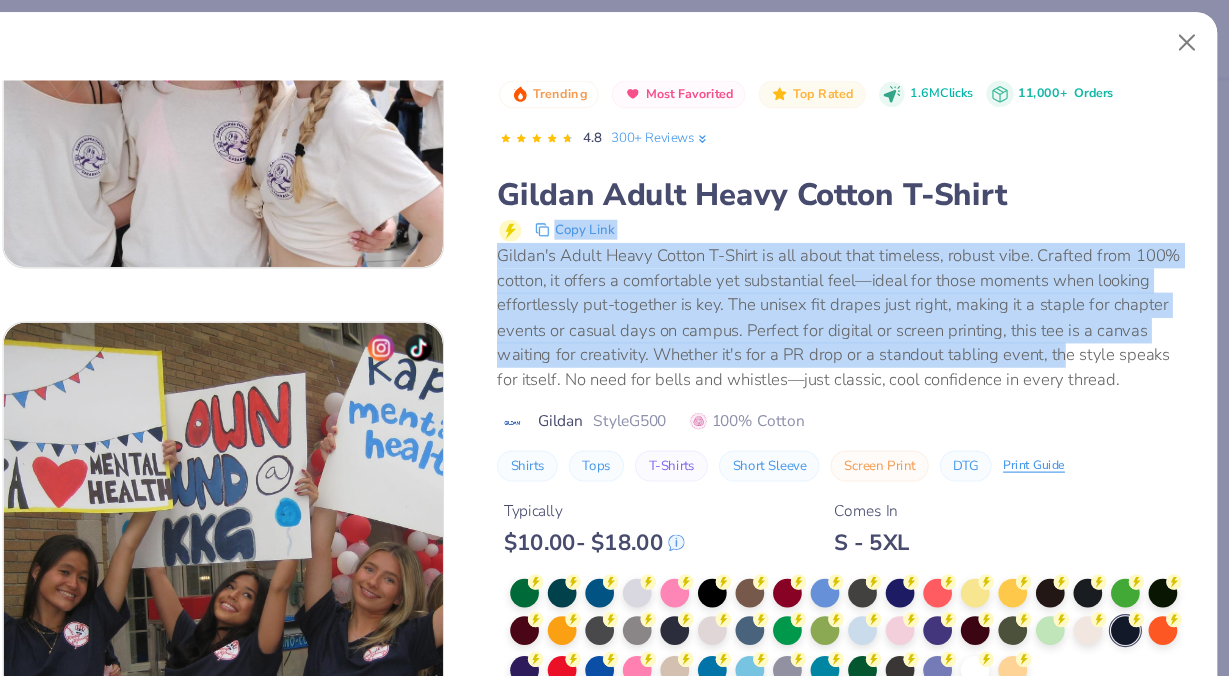 drag, startPoint x: 1080, startPoint y: 312, endPoint x: 1083, endPoint y: 209, distance: 103.04368 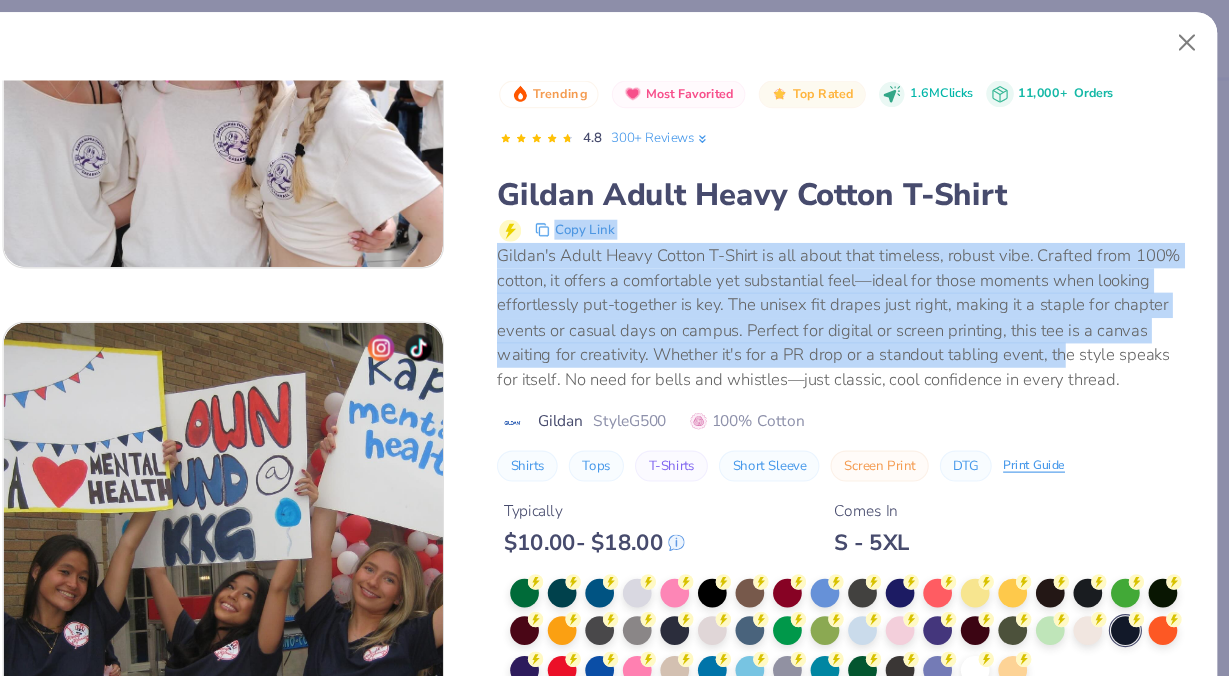 click on "[BRAND_NAME] Adult Heavy Cotton T-Shirt Copy Link [BRAND_NAME]'s Adult Heavy Cotton T-Shirt is all about that timeless, robust vibe. Crafted from 100% cotton, it offers a comfortable yet substantial feel—ideal for those moments when looking effortlessly put-together is key. The unisex fit drapes just right, making it a staple for chapter events or casual days on campus. Perfect for digital or screen printing, this tee is a canvas waiting for creativity. Whether it's for a PR drop or a standout tabling event, the style speaks for itself. No need for bells and whistles—just classic, cool confidence in every thread." at bounding box center (880, 256) 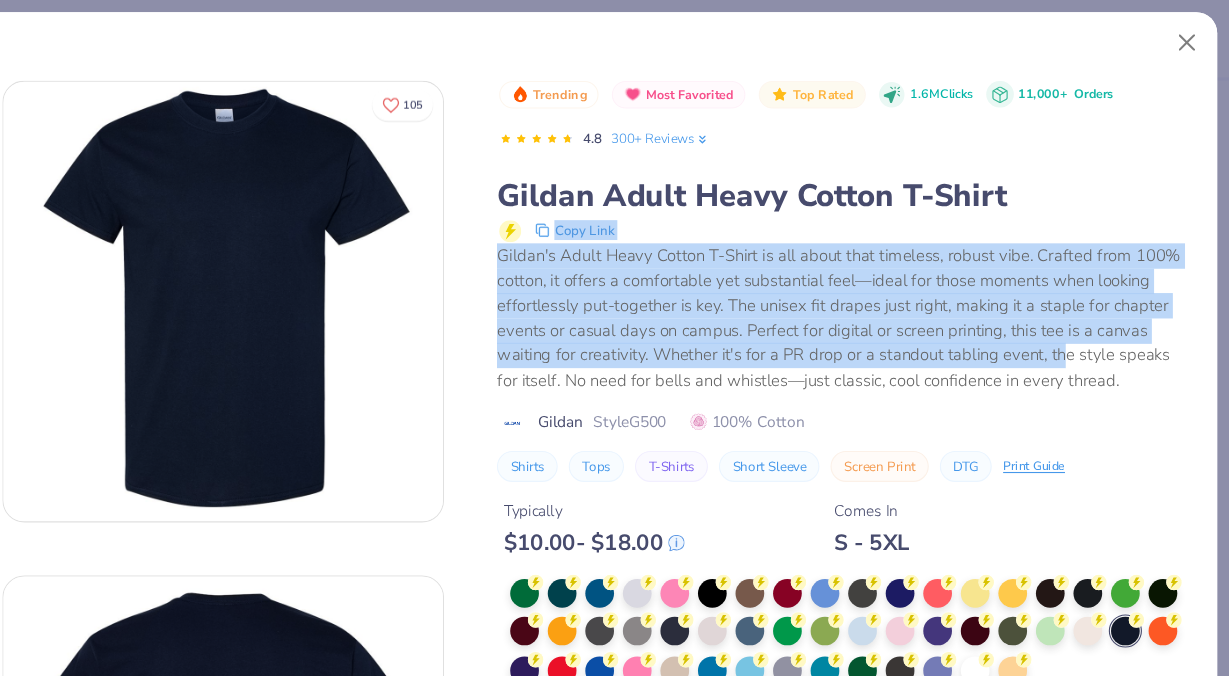 scroll, scrollTop: 21, scrollLeft: 0, axis: vertical 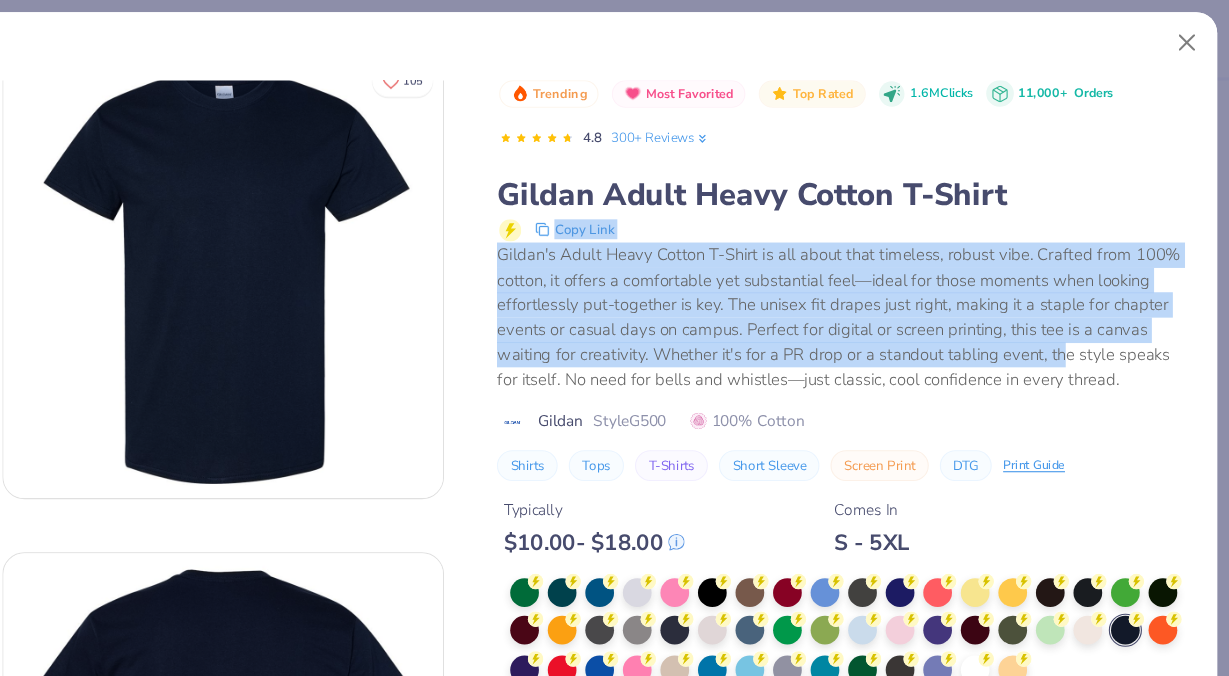 click at bounding box center [318, 252] 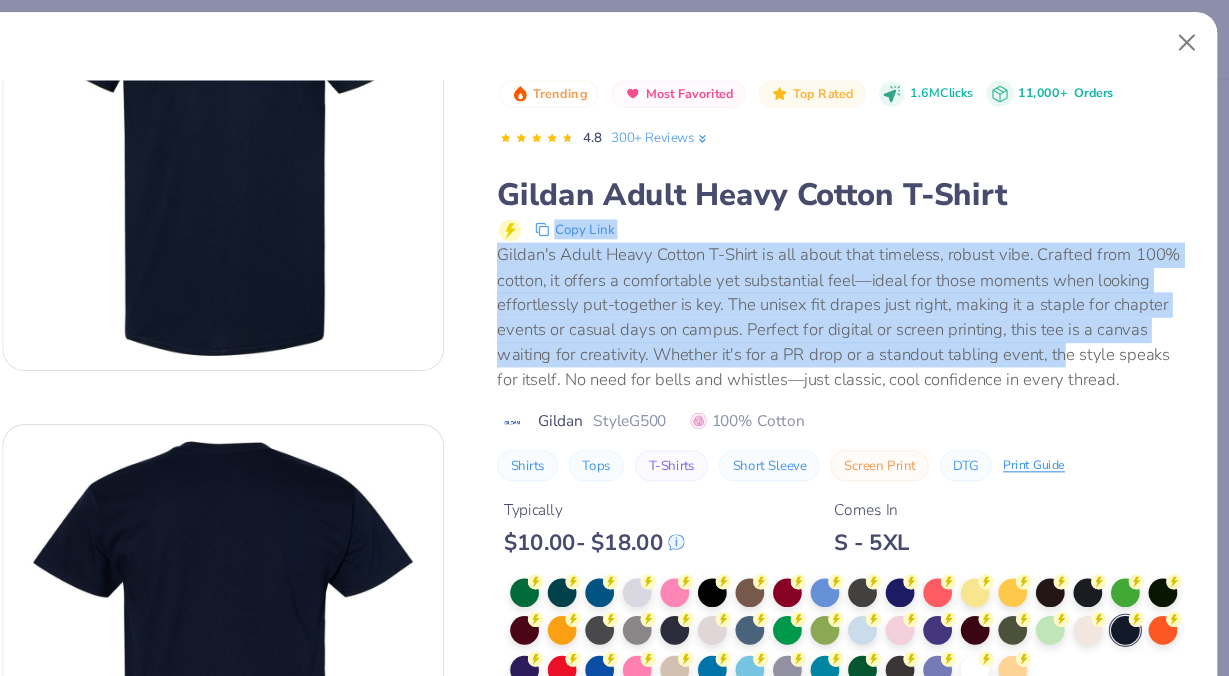 scroll, scrollTop: 146, scrollLeft: 0, axis: vertical 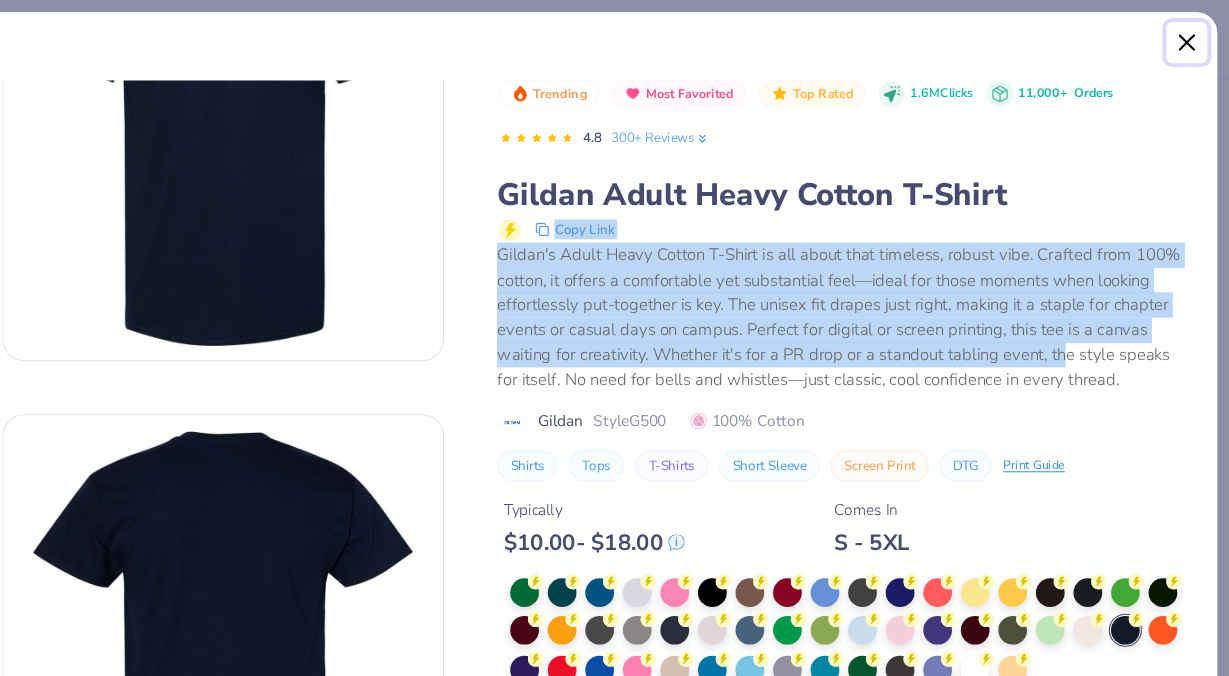 click at bounding box center (1191, 39) 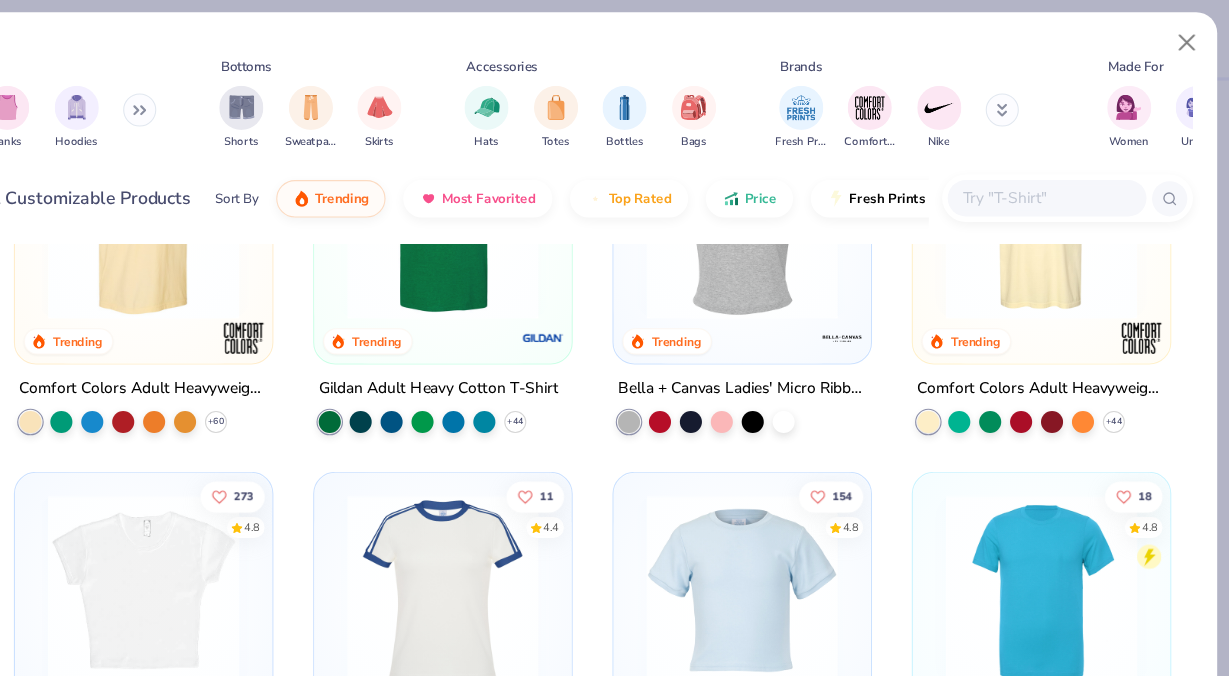 click at bounding box center [517, 207] 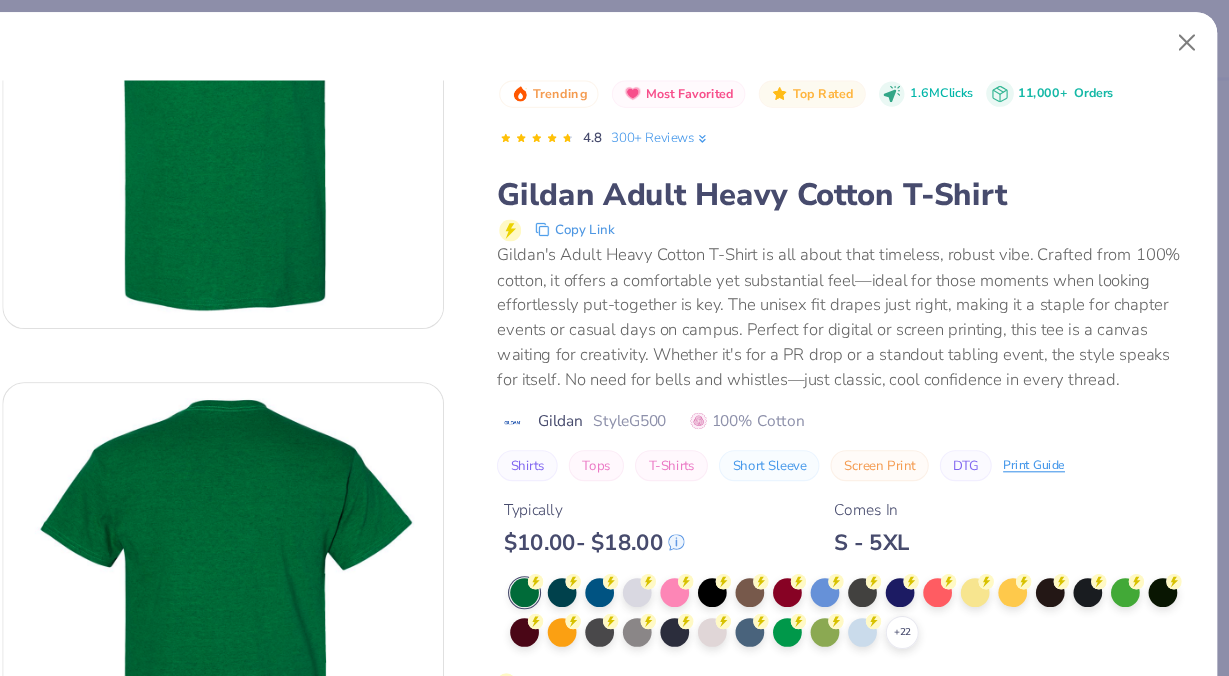 scroll, scrollTop: 180, scrollLeft: 0, axis: vertical 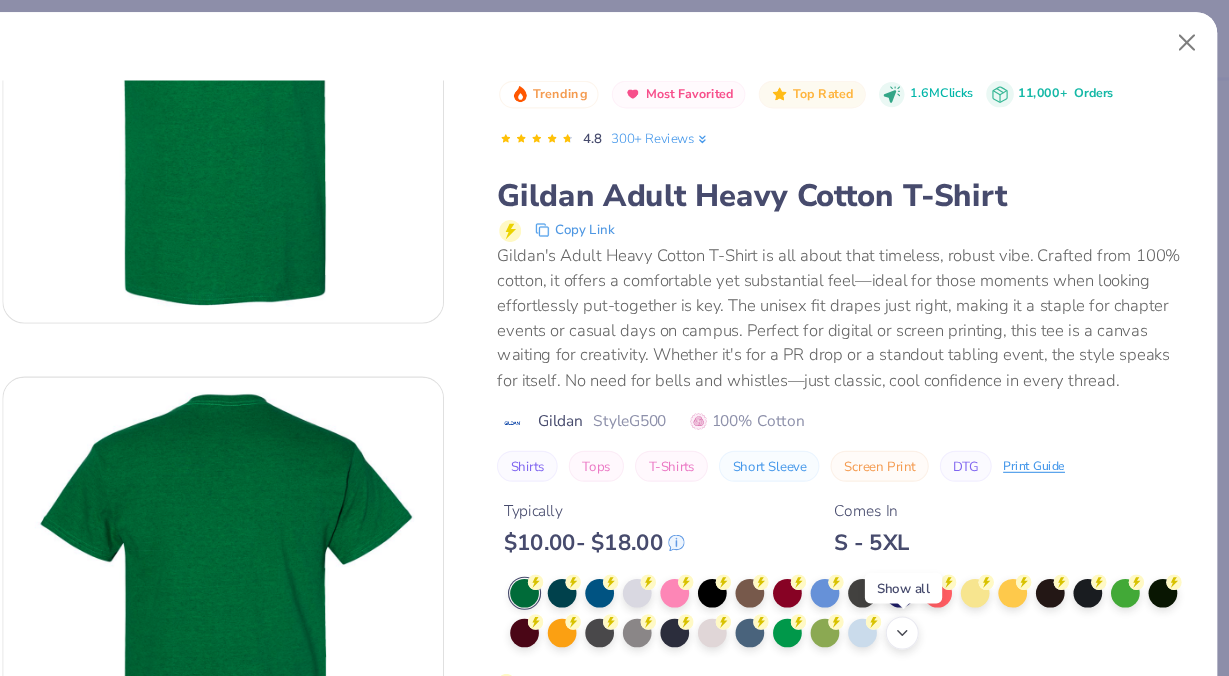 click 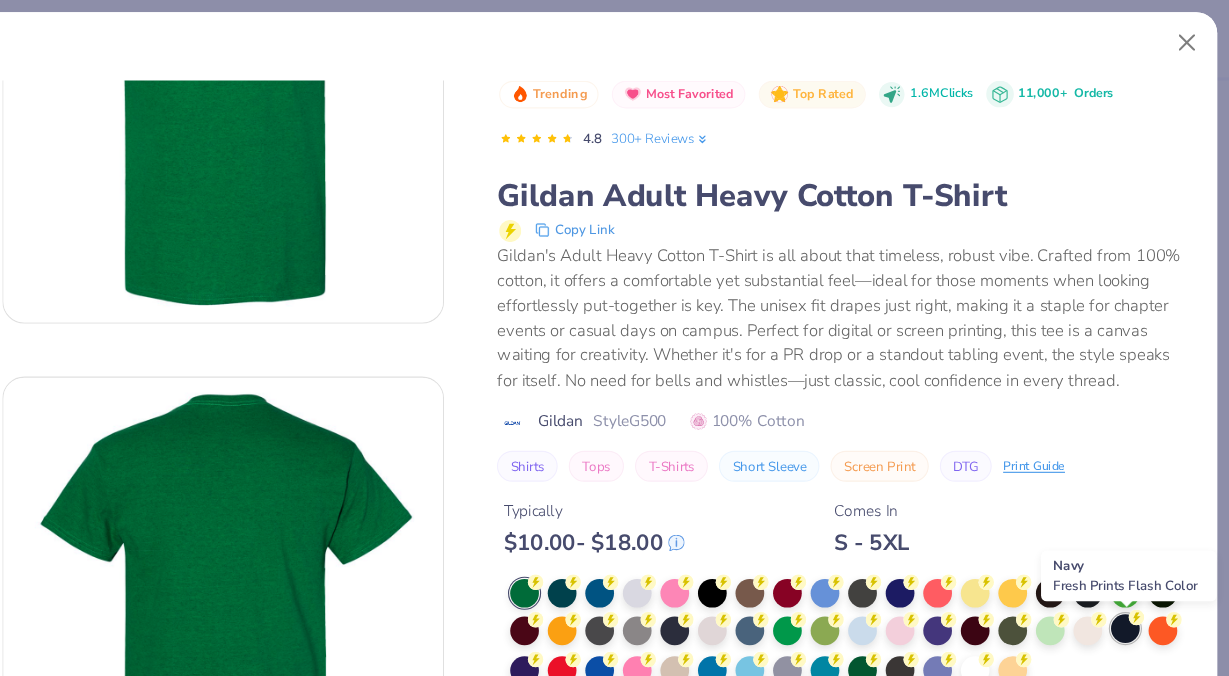 click at bounding box center [1135, 569] 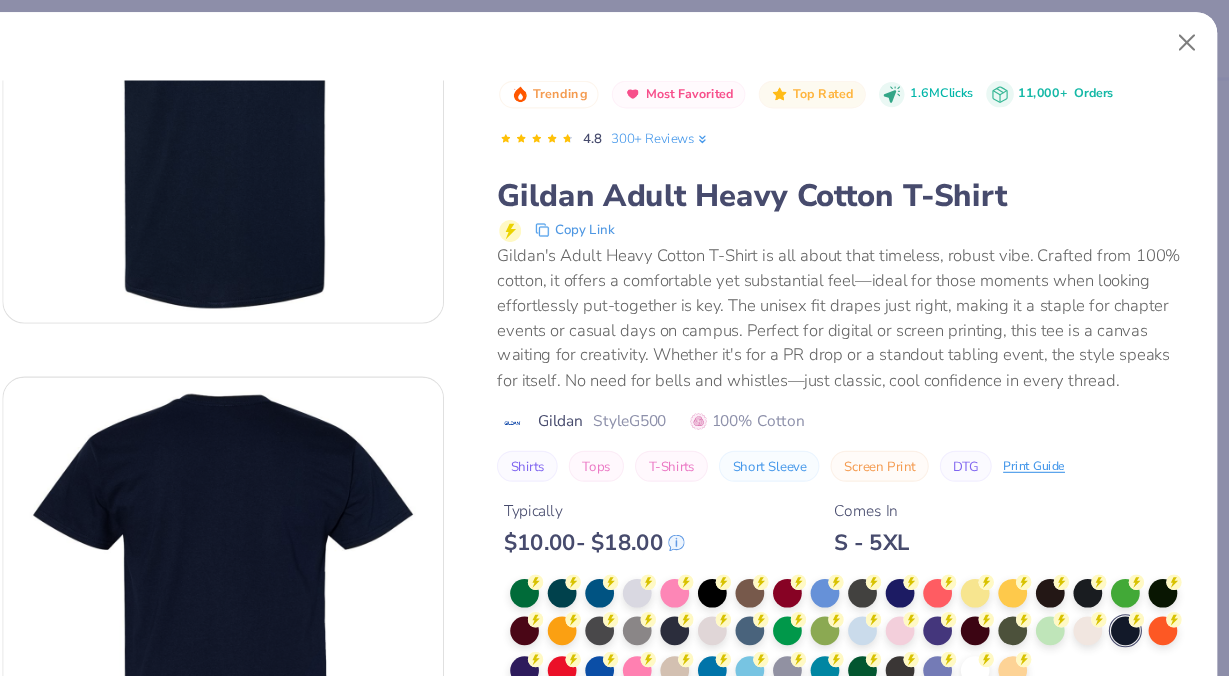 scroll, scrollTop: 0, scrollLeft: 0, axis: both 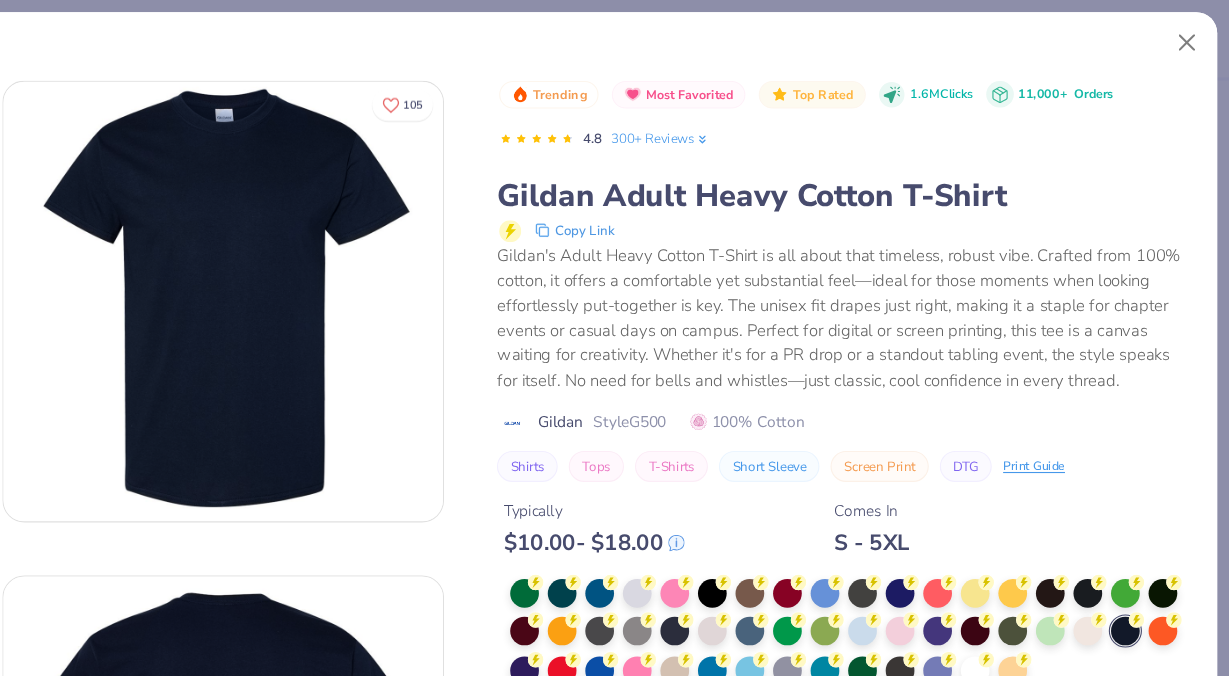 click at bounding box center (318, 273) 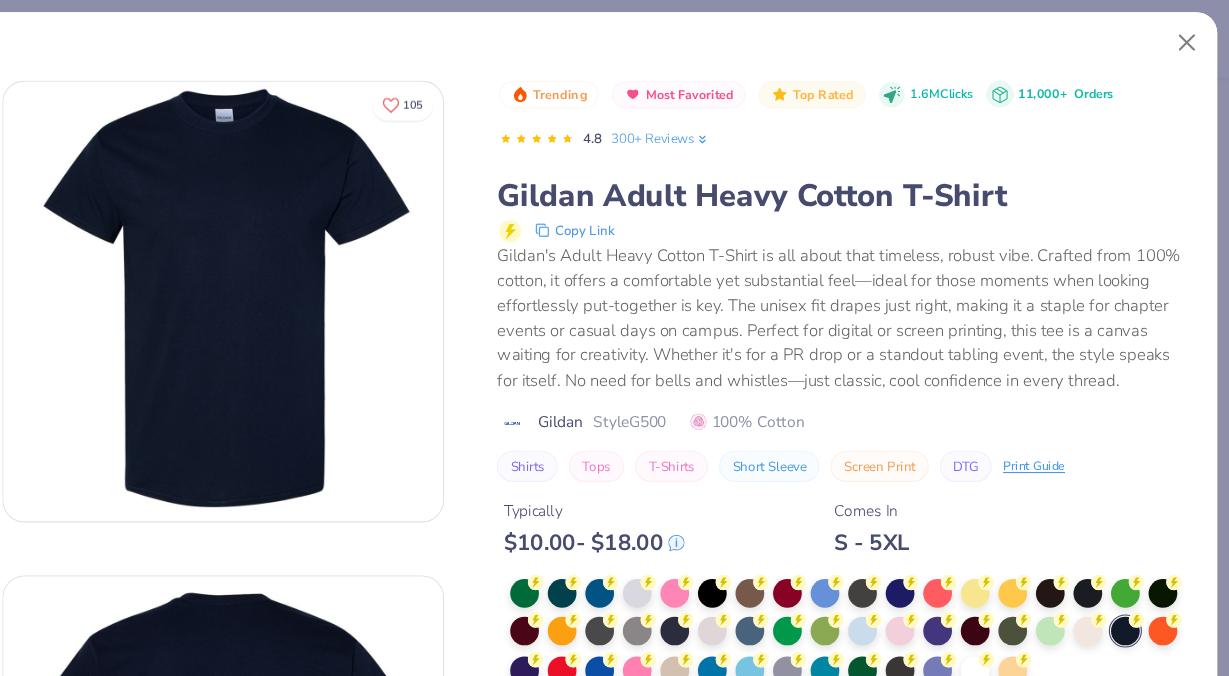 click on "Copy Link" at bounding box center [881, 208] 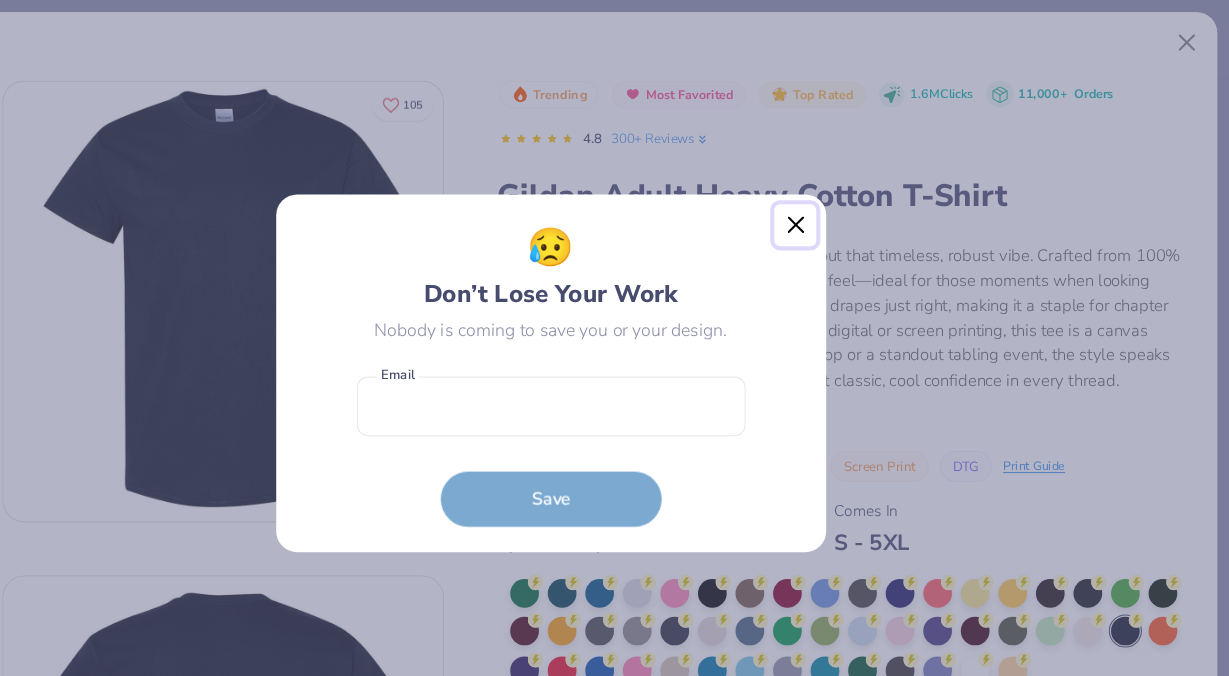 click at bounding box center (836, 204) 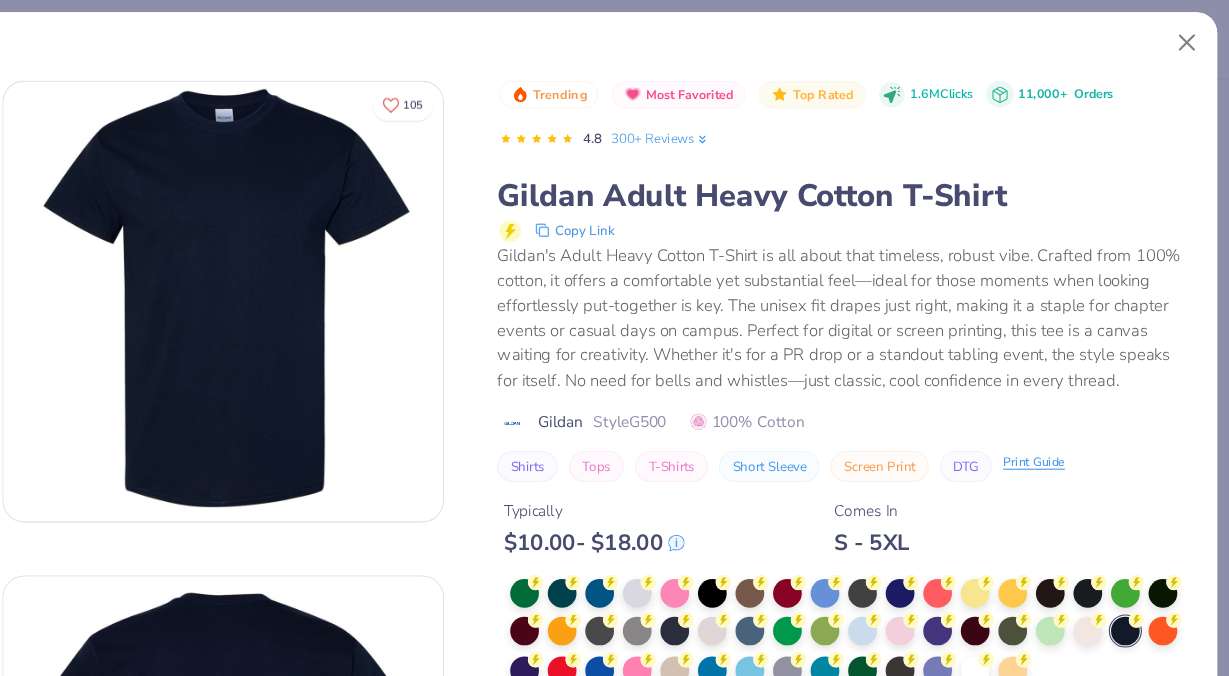 click on "Print Guide" at bounding box center (1052, 419) 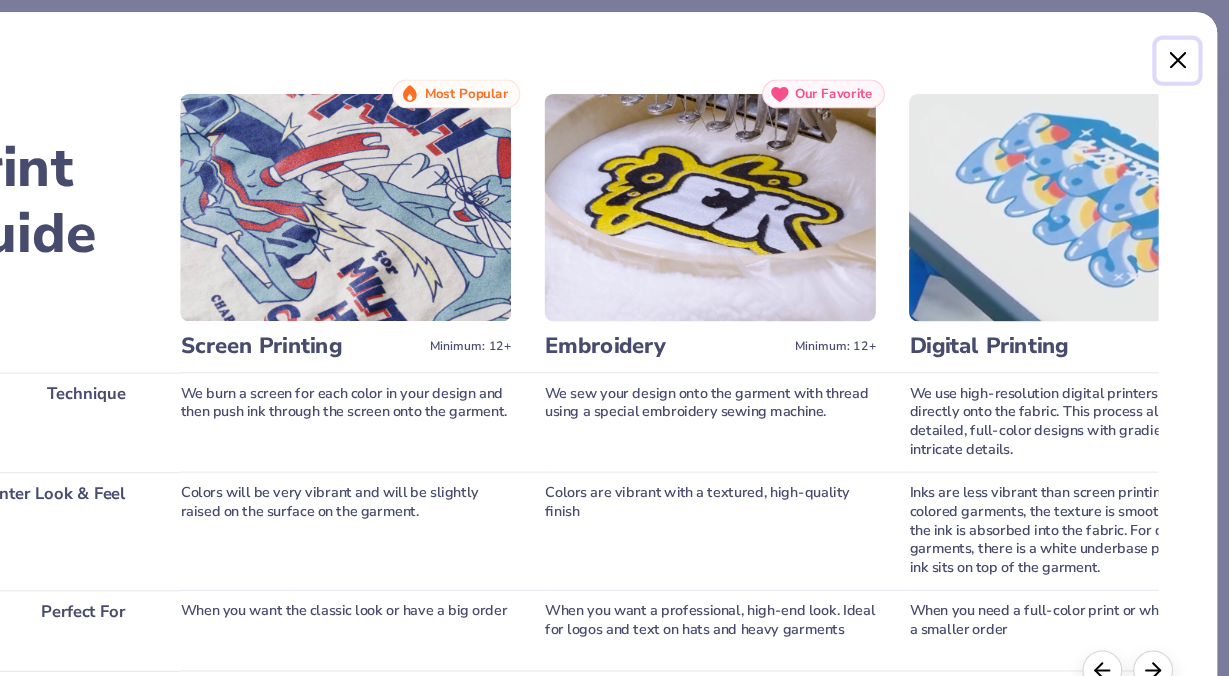 click at bounding box center [1182, 55] 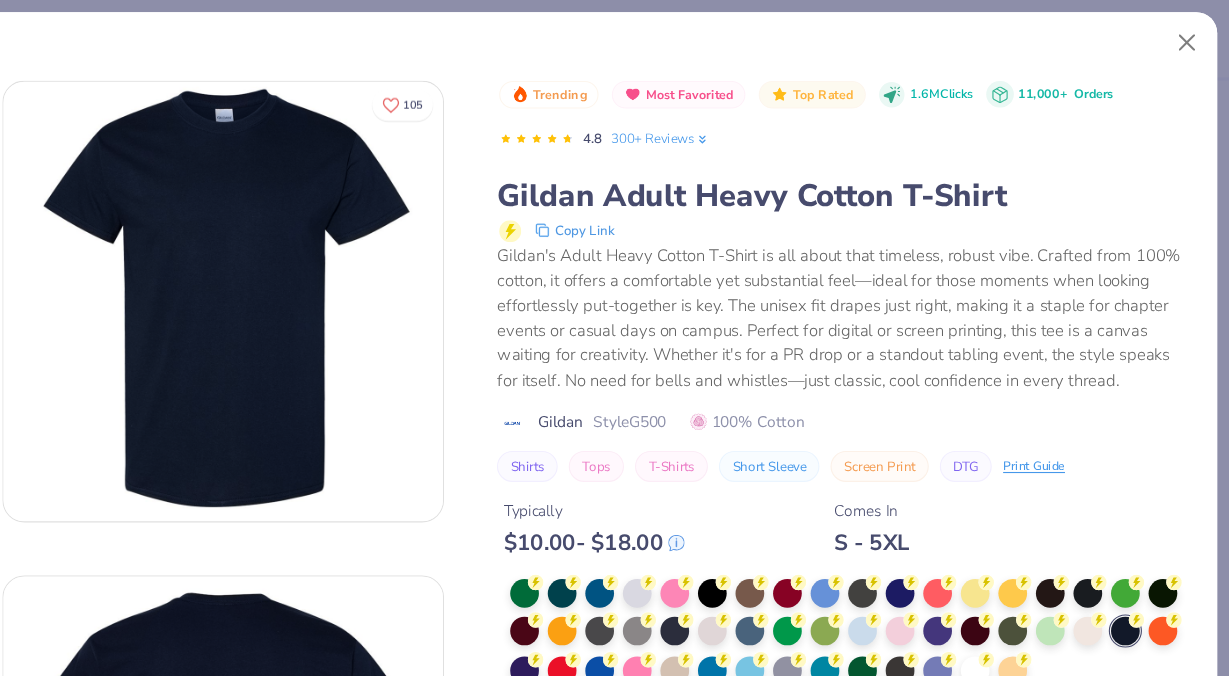 click on "Shirts" at bounding box center (593, 422) 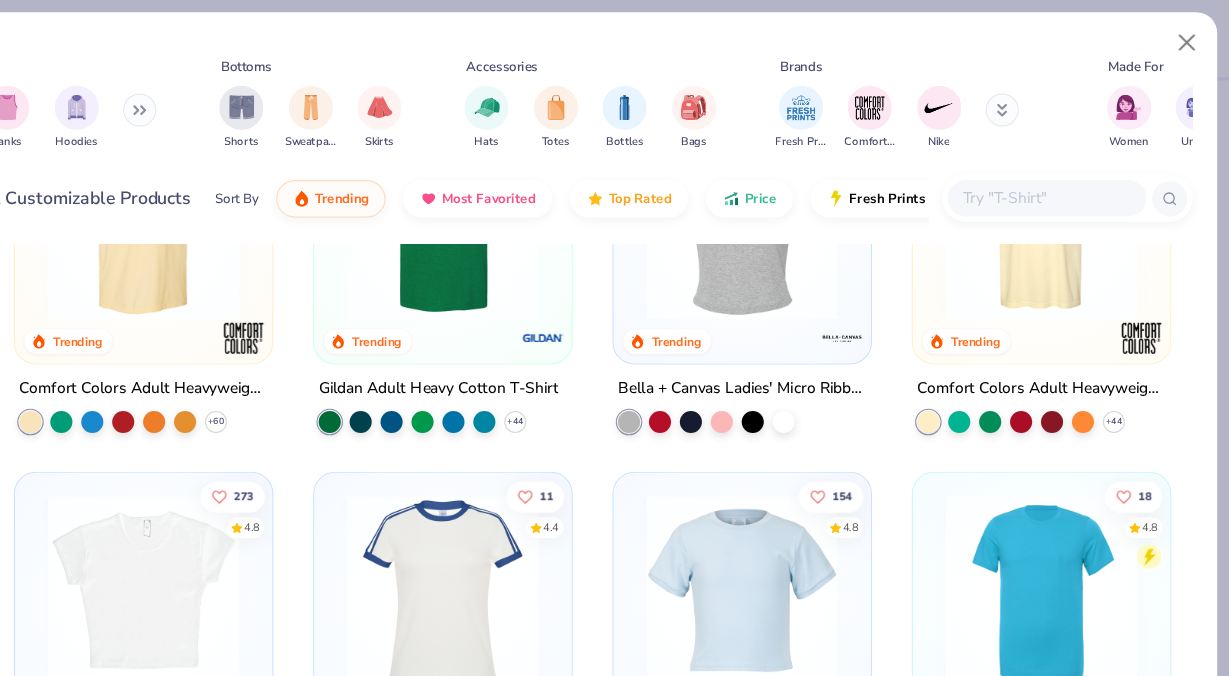 click at bounding box center (517, 202) 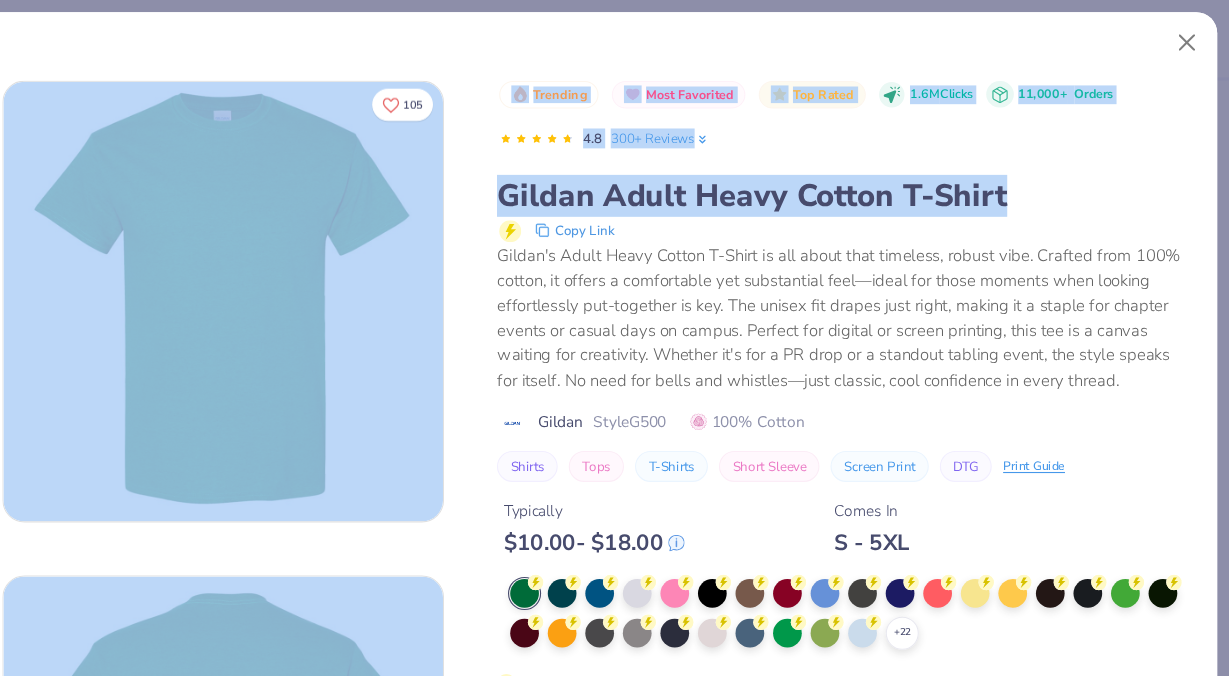 drag, startPoint x: 1121, startPoint y: 177, endPoint x: 1104, endPoint y: 56, distance: 122.18838 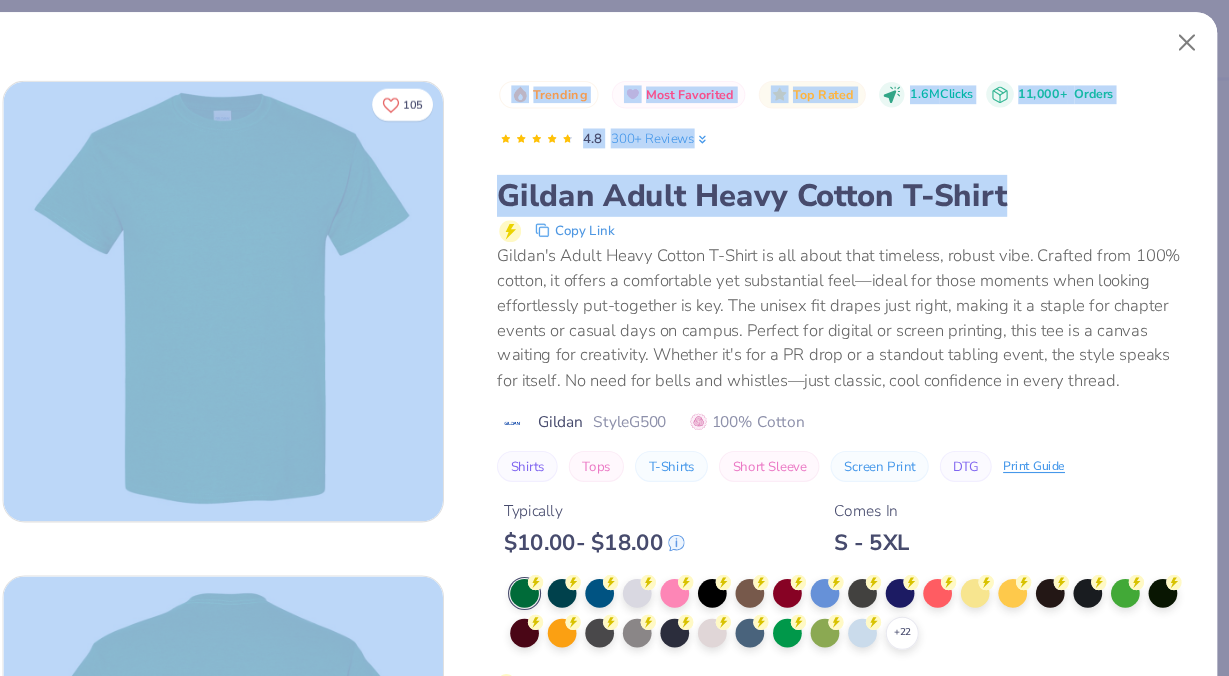click on "Products 450 + 105 KU Kappa Alpha Theta, Chapman University KU Kappa Kappa Gamma, Indiana University AM Alpha Epsilon Phi, University of Maryland AS Alpha Delta Pi, Chico State KC Kappa Alpha Theta, Randolph-Macon College Trending Most Favorited Top Rated 1.6M  Clicks 11,000+    Orders 4.8 300+ Reviews Gildan Adult Heavy Cotton T-Shirt Copy Link Gildan's Adult Heavy Cotton T-Shirt is all about that timeless, robust vibe. Crafted from 100% cotton, it offers a comfortable yet substantial feel—ideal for those moments when looking effortlessly put-together is key. The unisex fit drapes just right, making it a staple for chapter events or casual days on campus. Perfect for digital or screen printing, this tee is a canvas waiting for creativity. Whether it's for a PR drop or a standout tabling event, the style speaks for itself. No need for bells and whistles—just classic, cool confidence in every thread. Gildan Style  G500   100% Cotton Shirts Tops T-Shirts Short Sleeve Screen Print DTG Print Guide Typically" at bounding box center (614, 343) 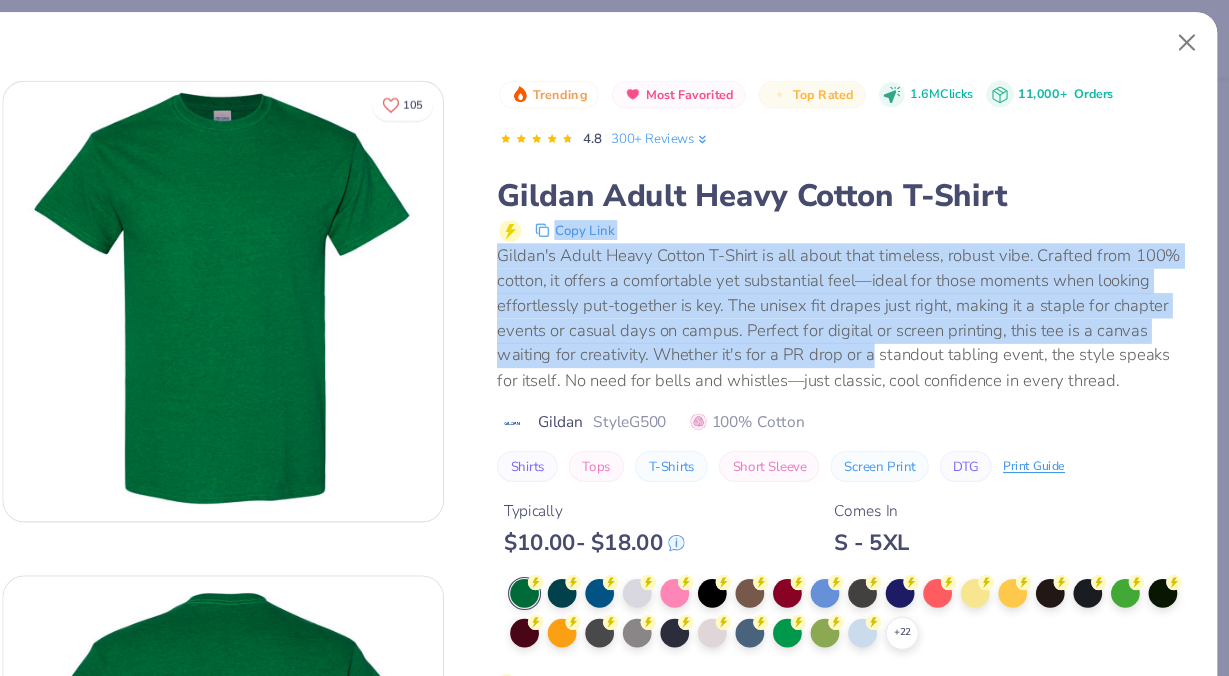drag, startPoint x: 909, startPoint y: 321, endPoint x: 896, endPoint y: 191, distance: 130.64838 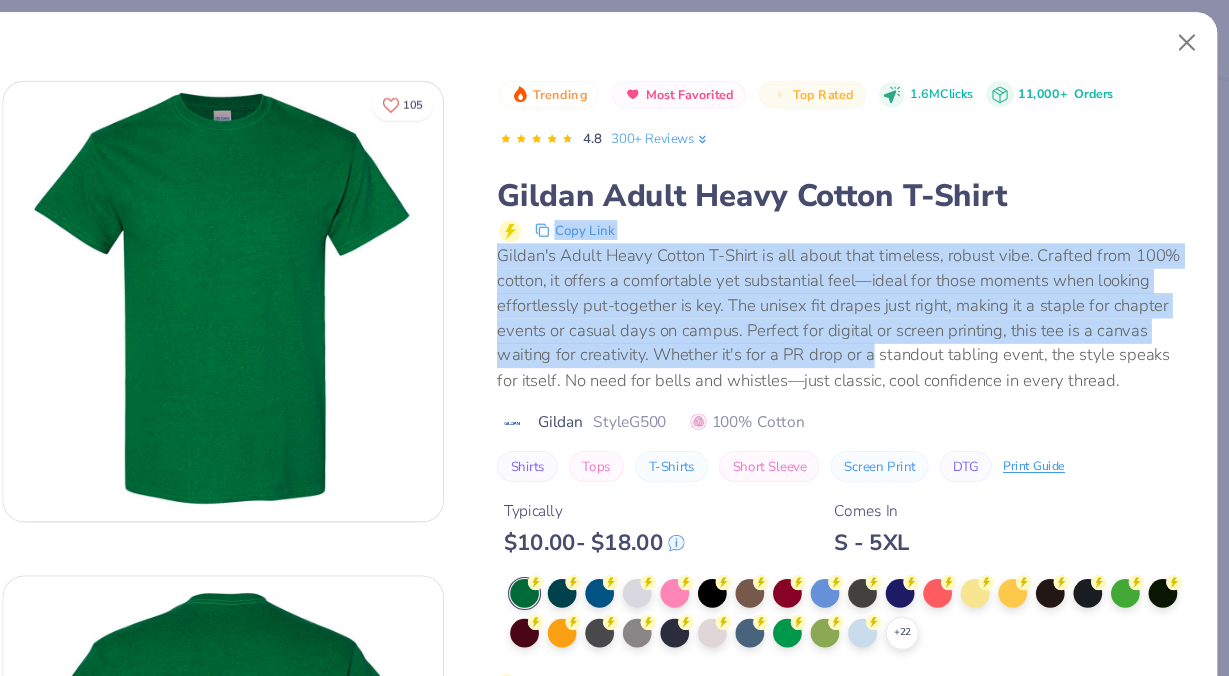 click on "[BRAND_NAME] Adult Heavy Cotton T-Shirt Copy Link [BRAND_NAME]'s Adult Heavy Cotton T-Shirt is all about that timeless, robust vibe. Crafted from 100% cotton, it offers a comfortable yet substantial feel—ideal for those moments when looking effortlessly put-together is key. The unisex fit drapes just right, making it a staple for chapter events or casual days on campus. Perfect for digital or screen printing, this tee is a canvas waiting for creativity. Whether it's for a PR drop or a standout tabling event, the style speaks for itself. No need for bells and whistles—just classic, cool confidence in every thread." at bounding box center (880, 256) 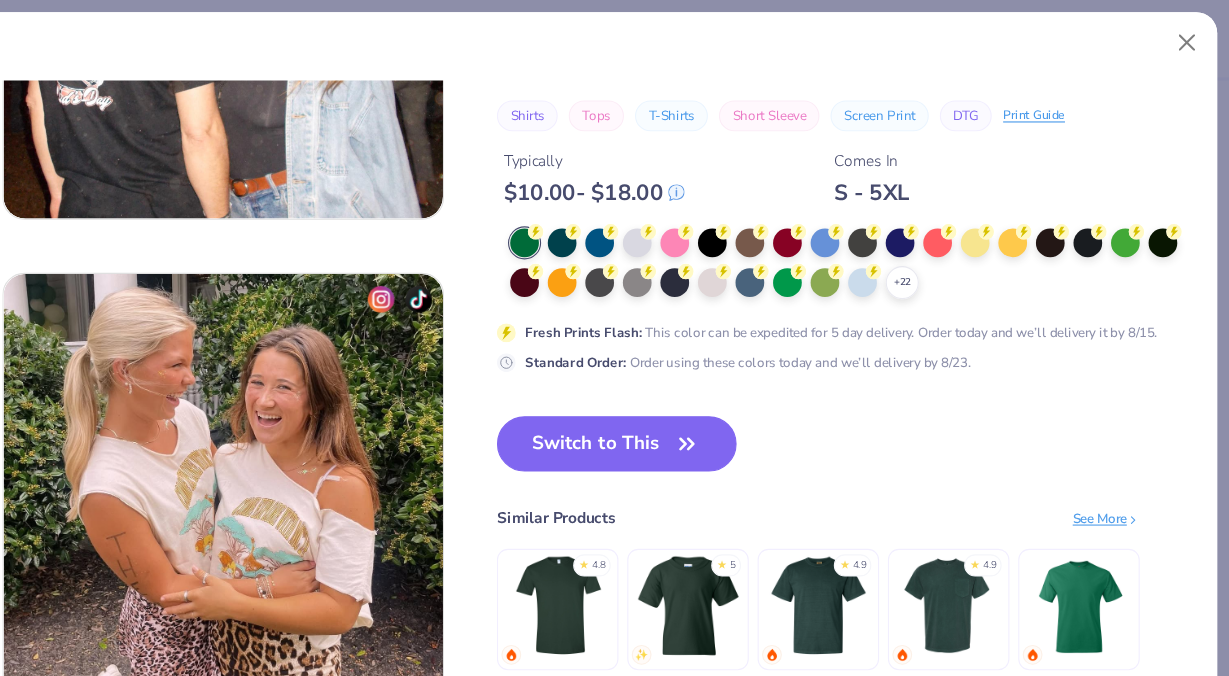 scroll, scrollTop: 2512, scrollLeft: 0, axis: vertical 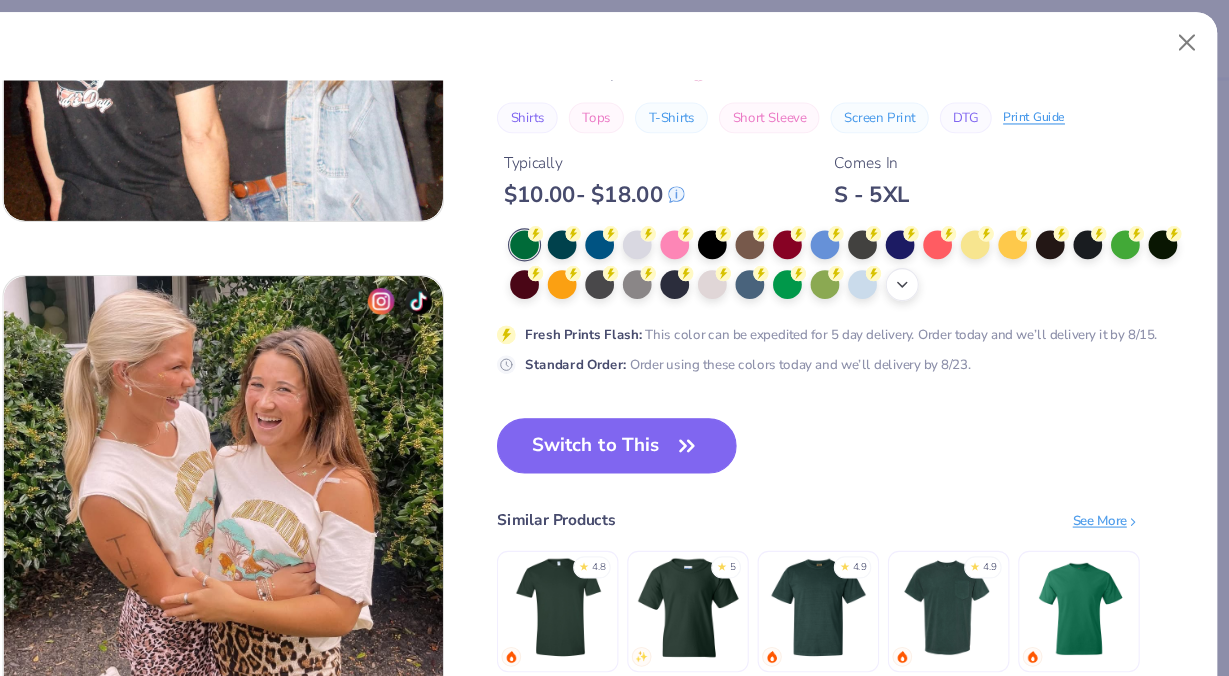 click 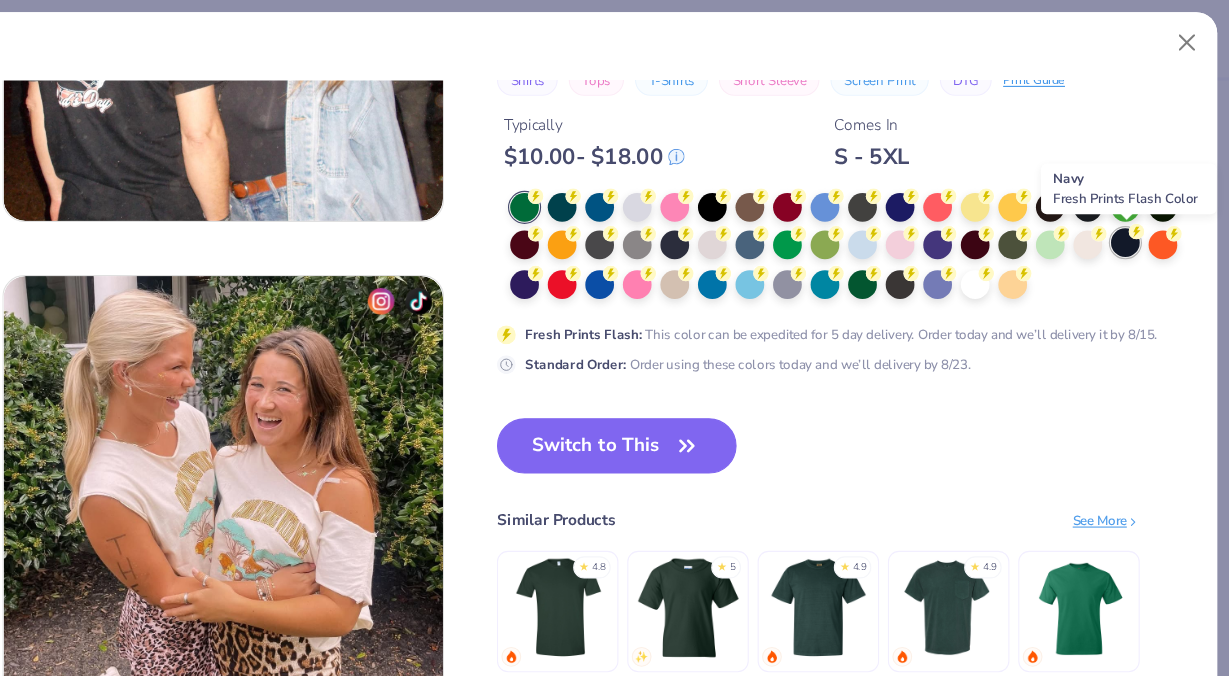 click at bounding box center [1135, 220] 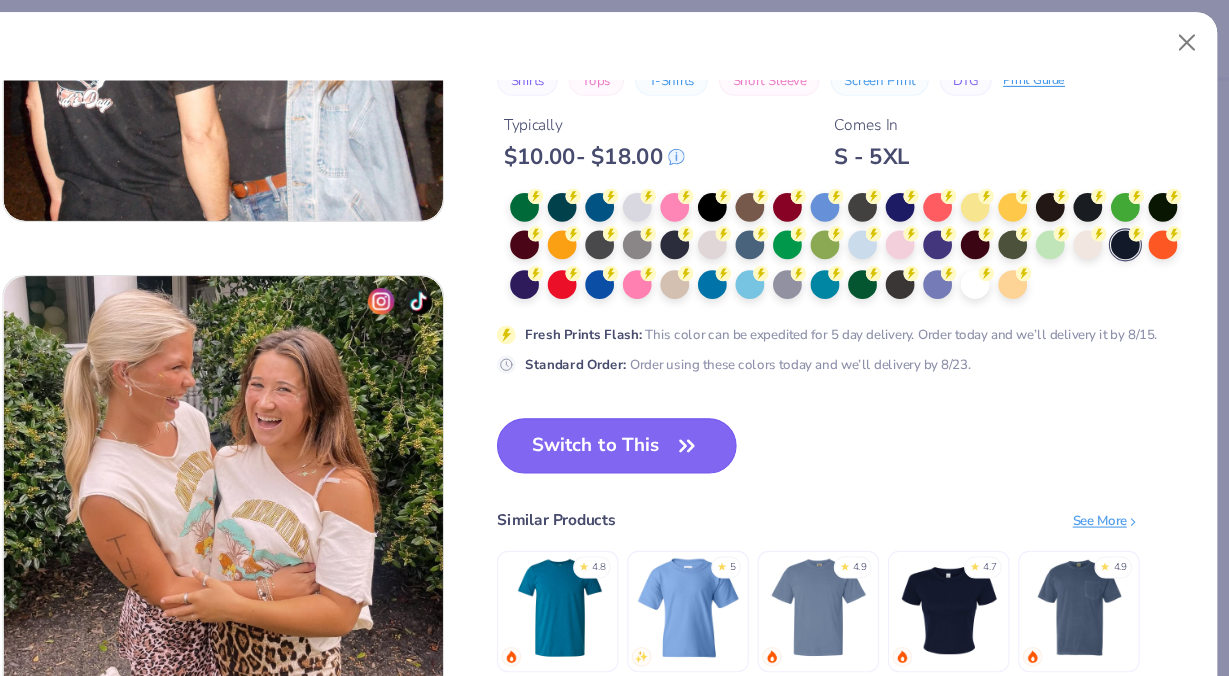 click on "Switch to This" at bounding box center (674, 404) 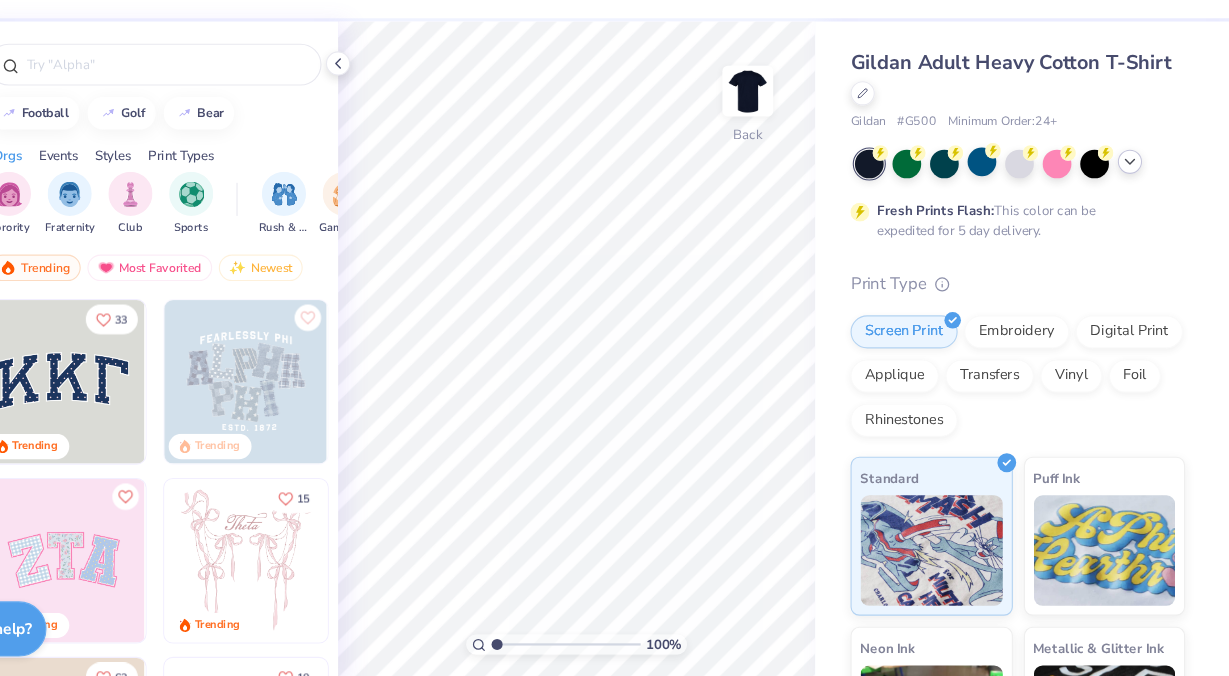 scroll, scrollTop: 0, scrollLeft: 0, axis: both 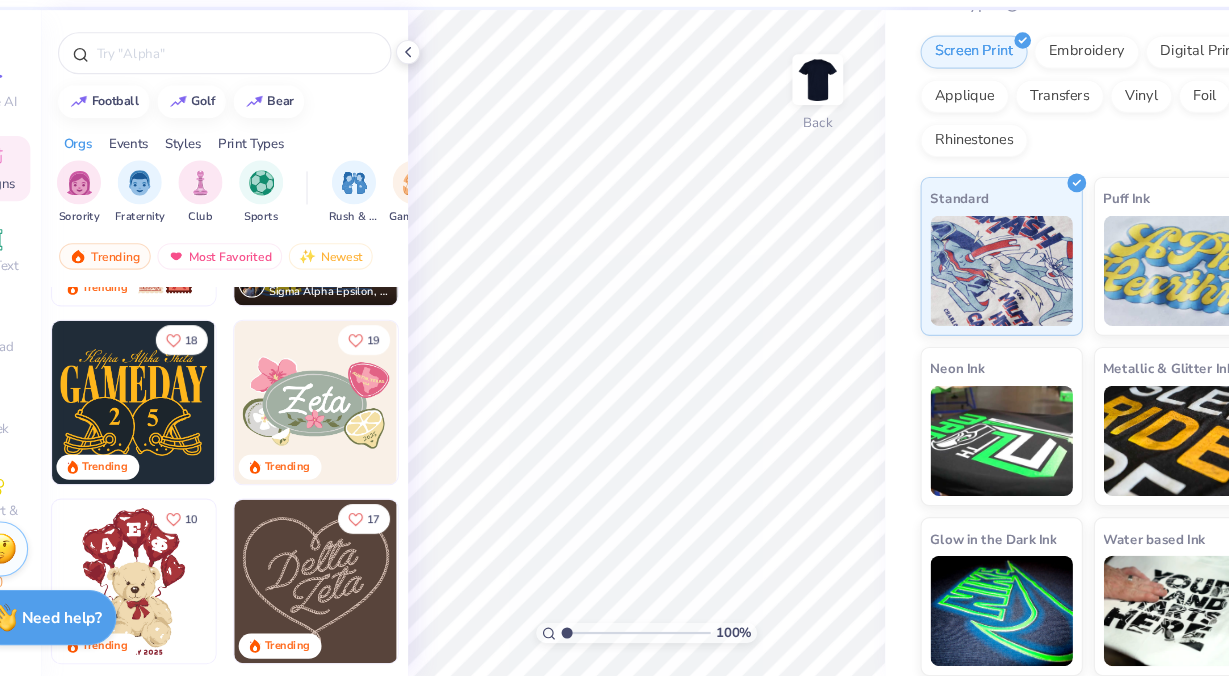click at bounding box center (174, 428) 